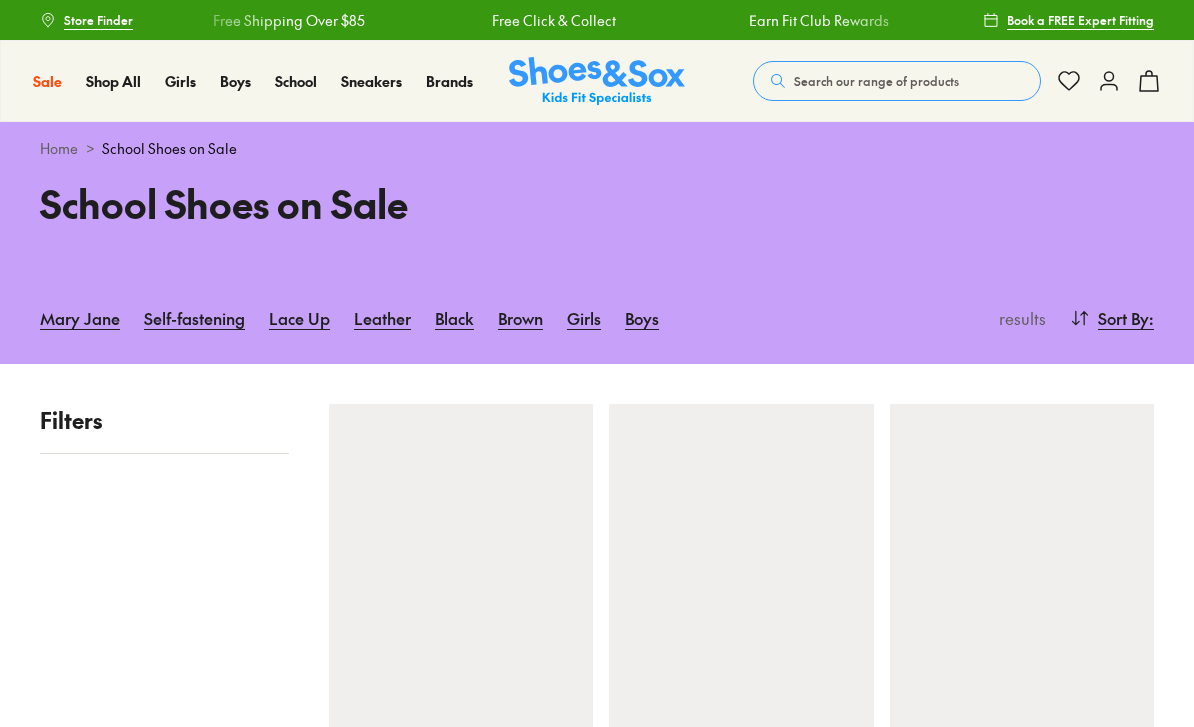 scroll, scrollTop: 0, scrollLeft: 0, axis: both 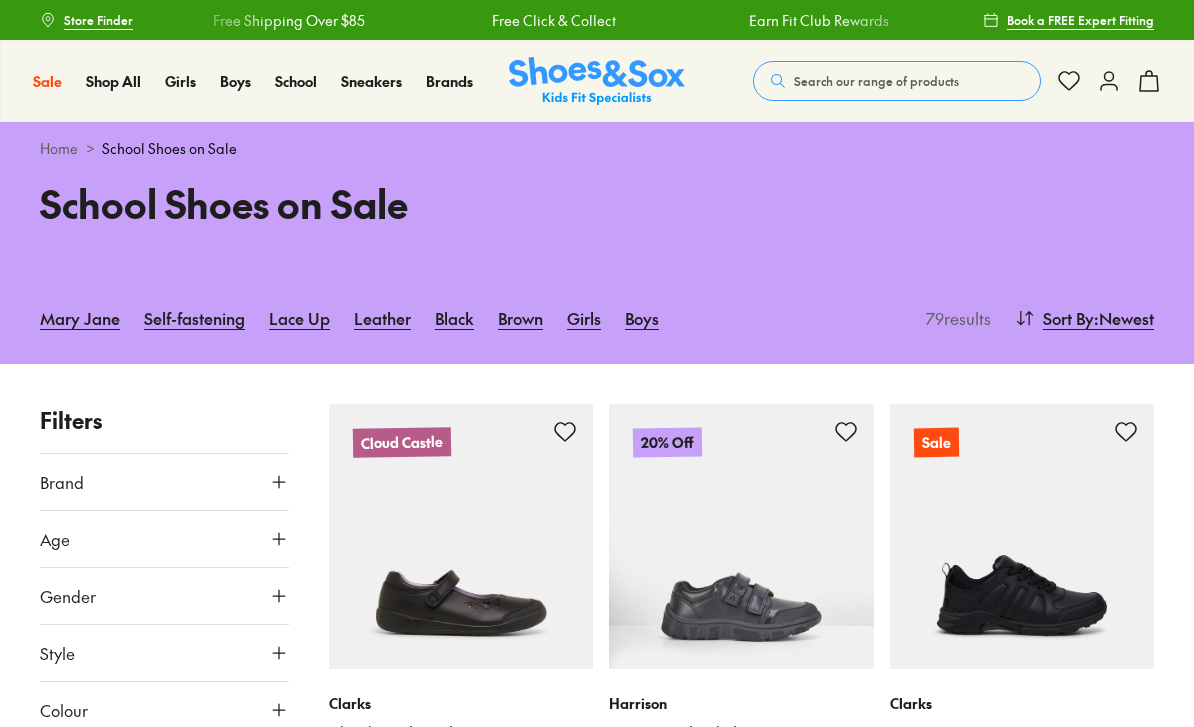 click on "Brand" at bounding box center [164, 482] 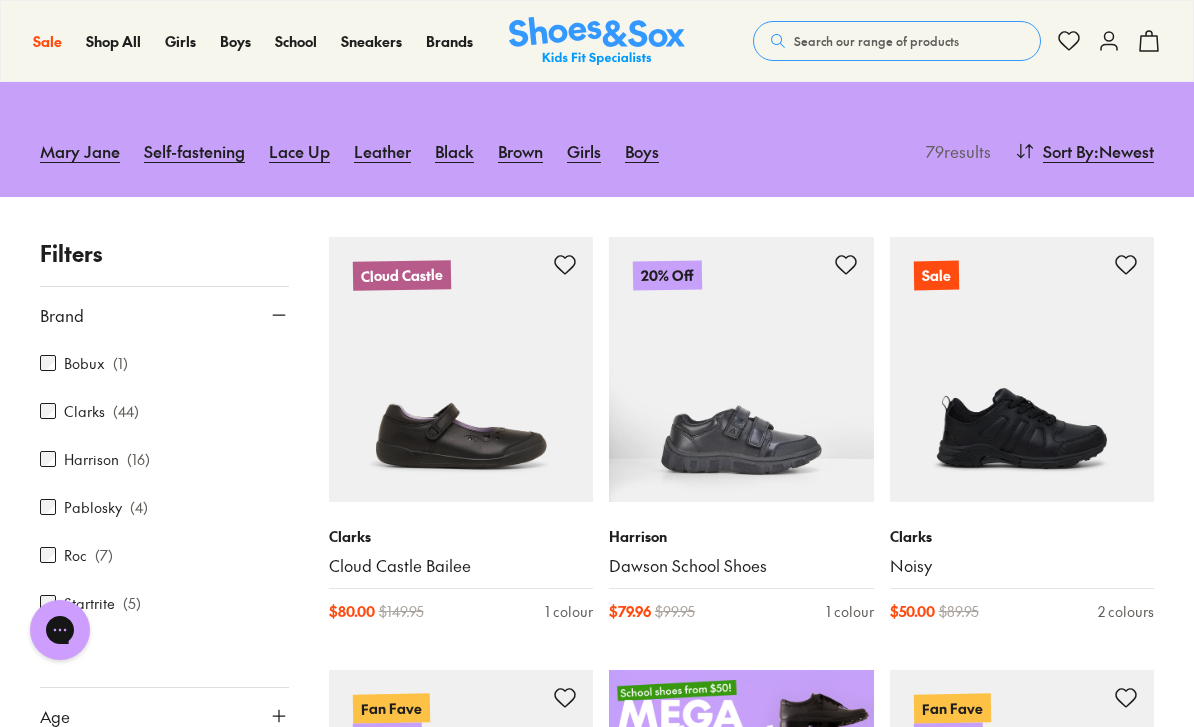 scroll, scrollTop: 43, scrollLeft: 0, axis: vertical 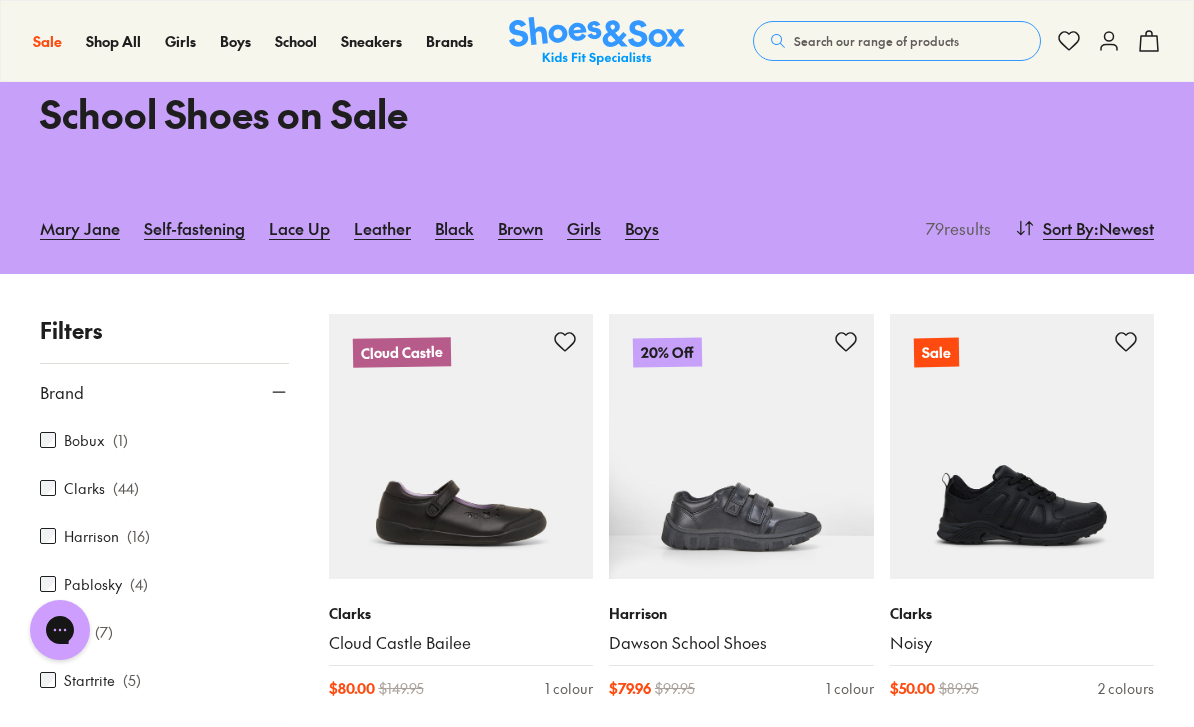 type on "***" 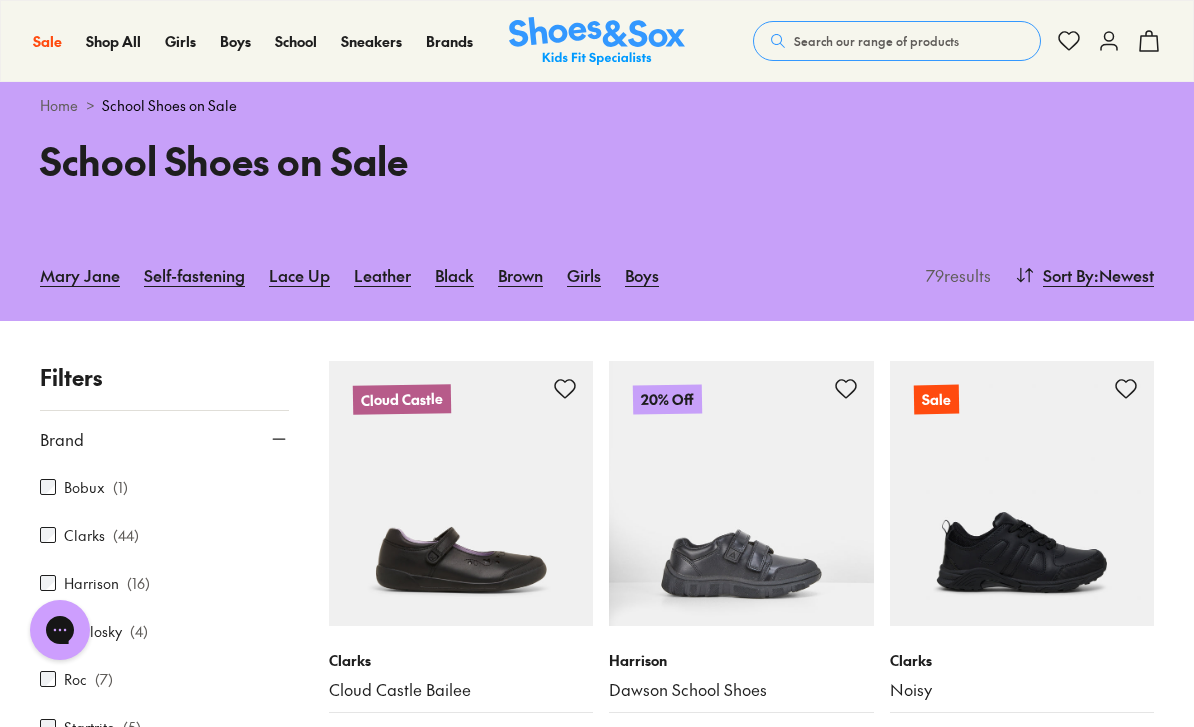 scroll, scrollTop: 0, scrollLeft: 0, axis: both 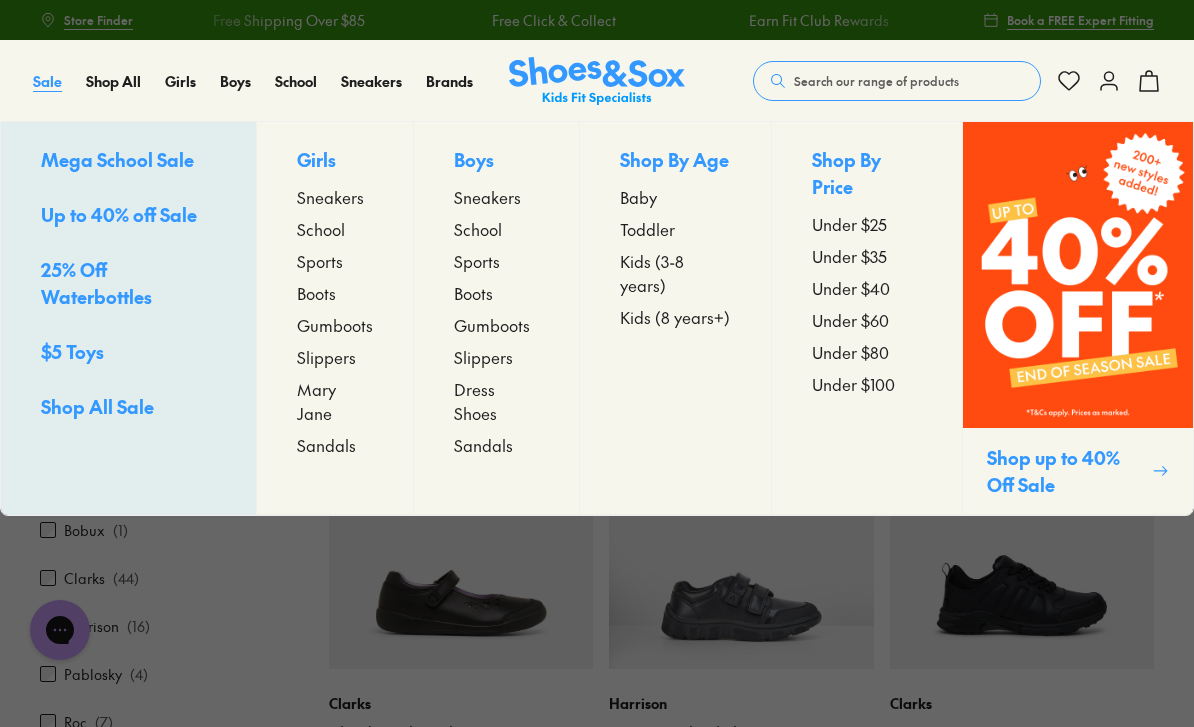 click on "Sale" at bounding box center [47, 81] 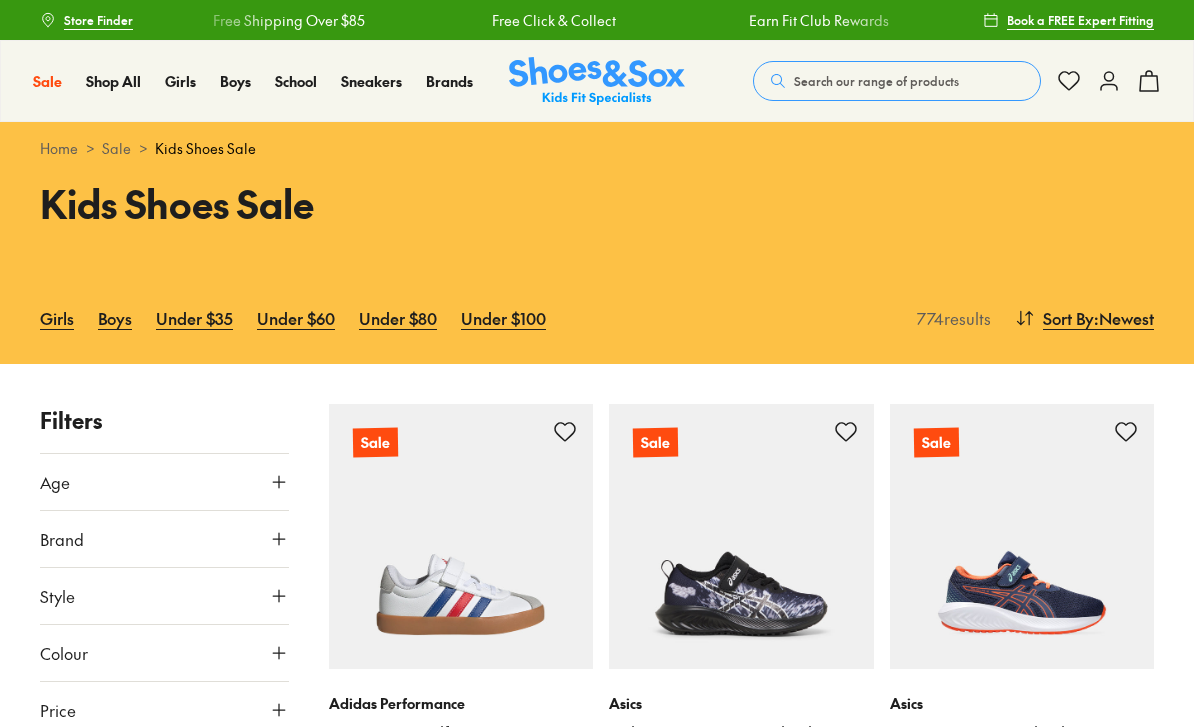 scroll, scrollTop: 0, scrollLeft: 0, axis: both 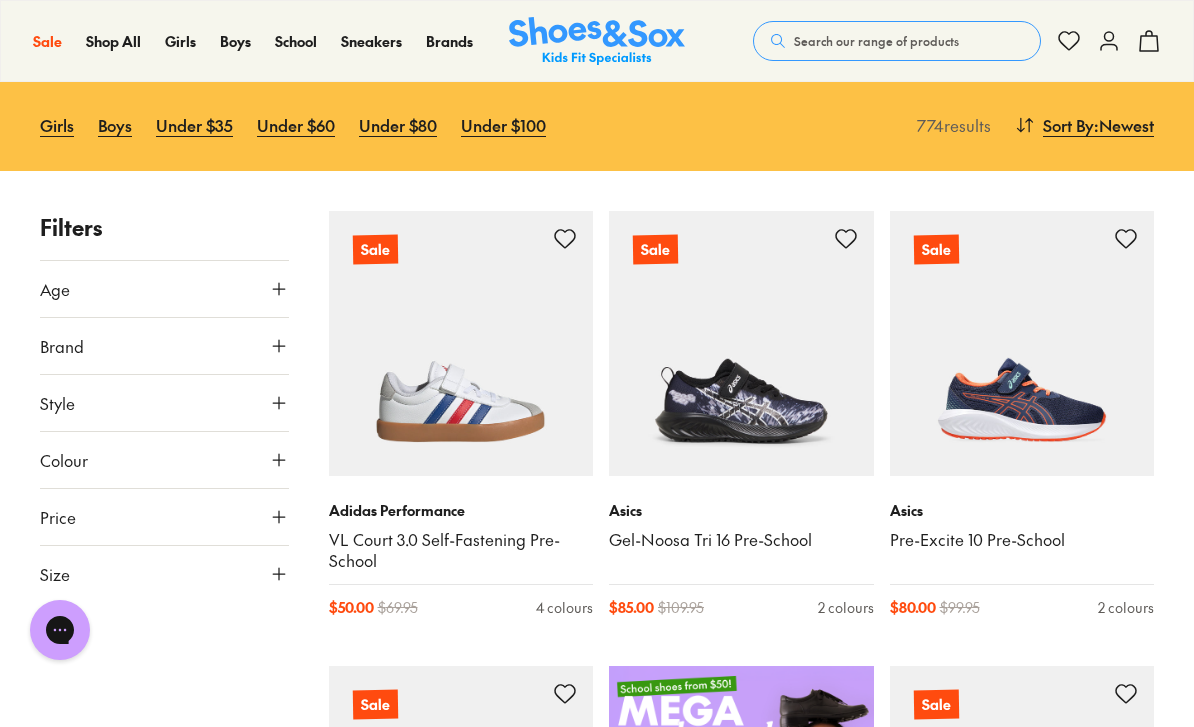 click on "Size" at bounding box center [164, 574] 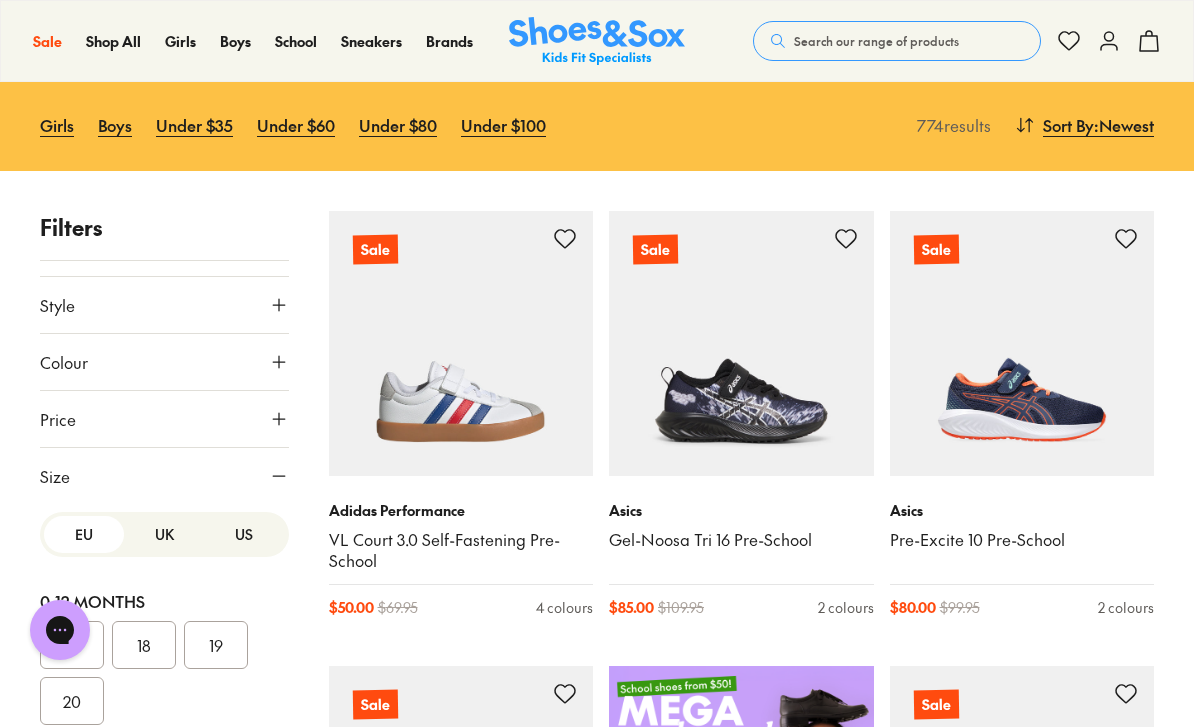 scroll, scrollTop: 96, scrollLeft: 0, axis: vertical 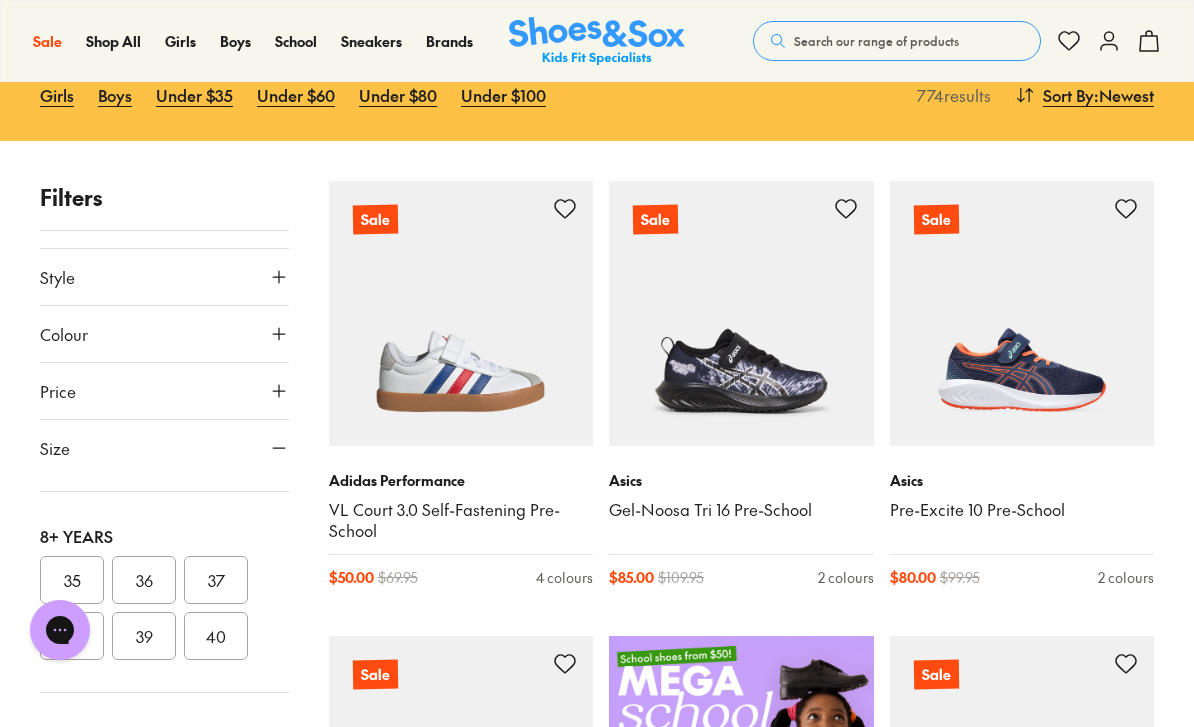 click on "35" at bounding box center [72, 580] 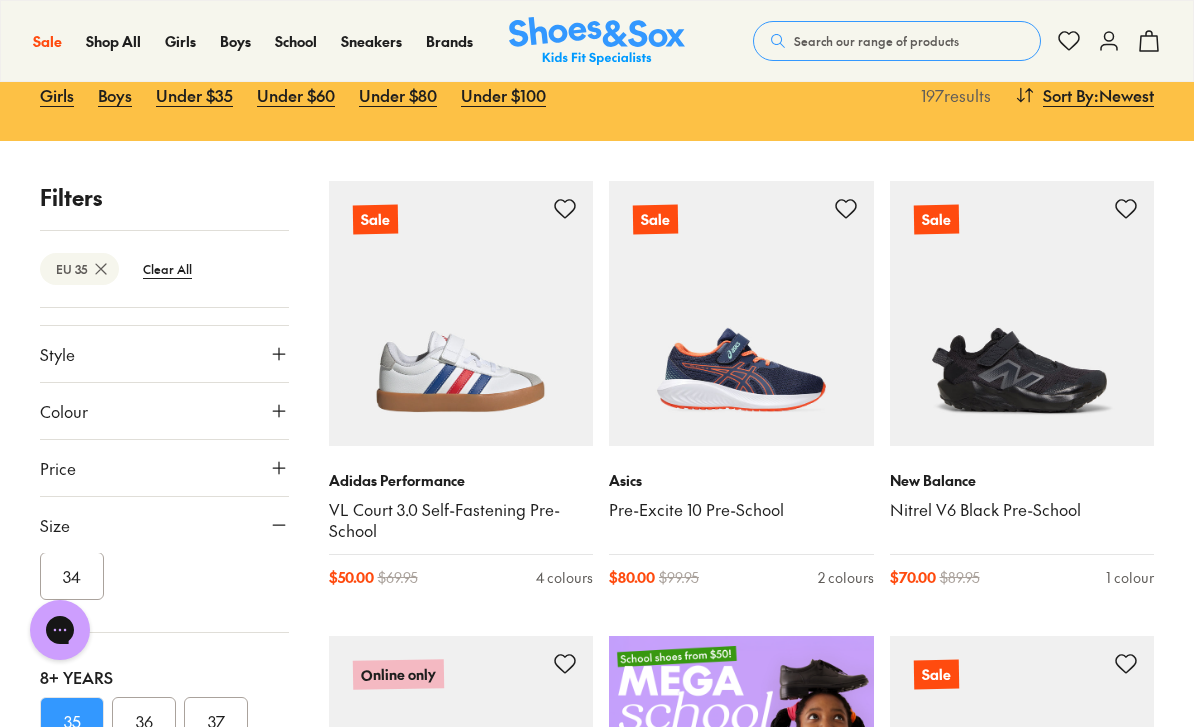 scroll, scrollTop: 683, scrollLeft: 0, axis: vertical 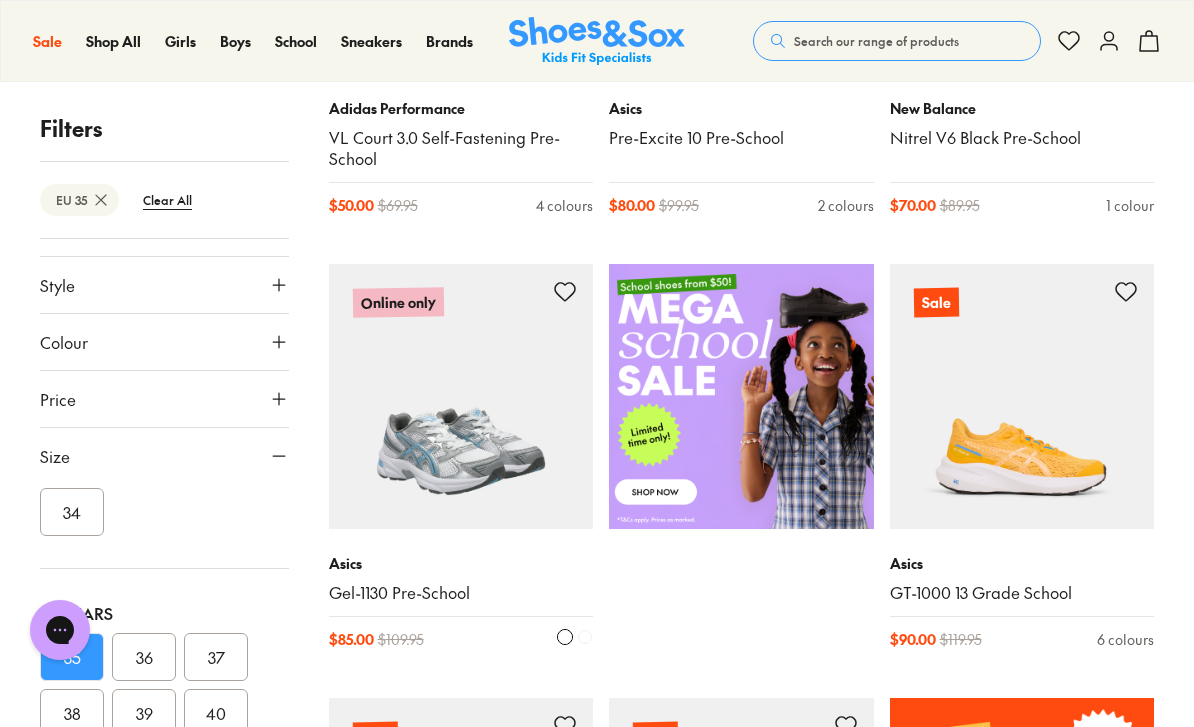 click at bounding box center (461, 396) 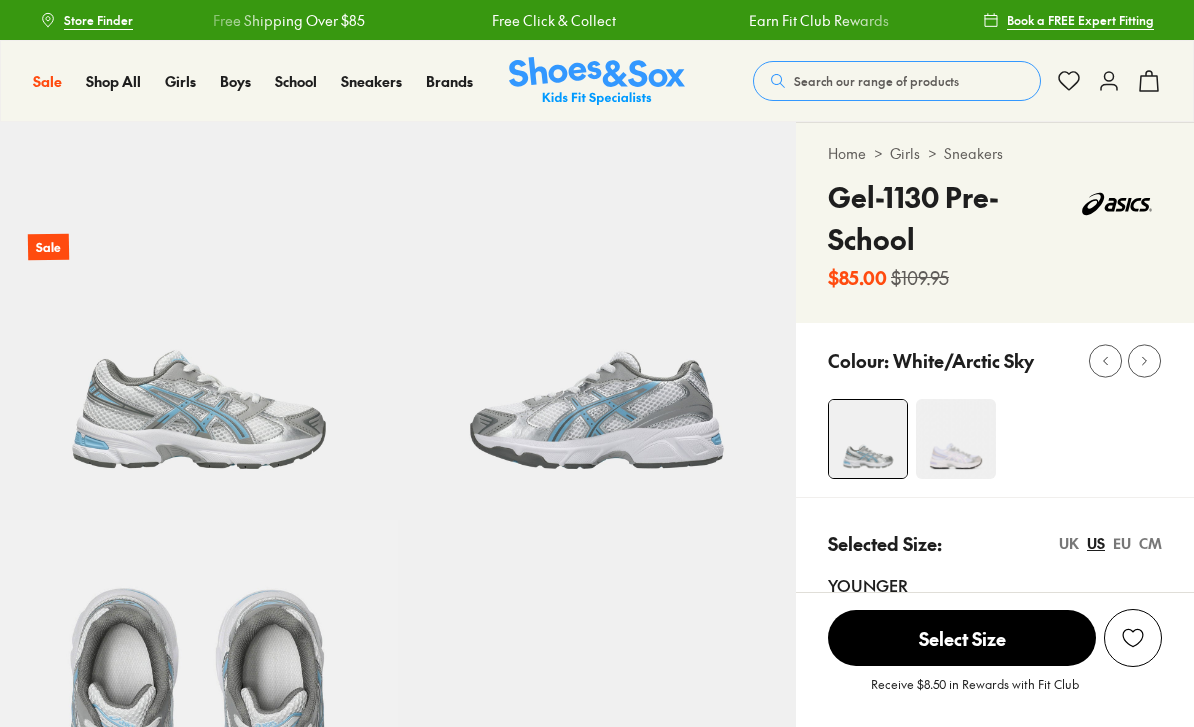 scroll, scrollTop: 0, scrollLeft: 0, axis: both 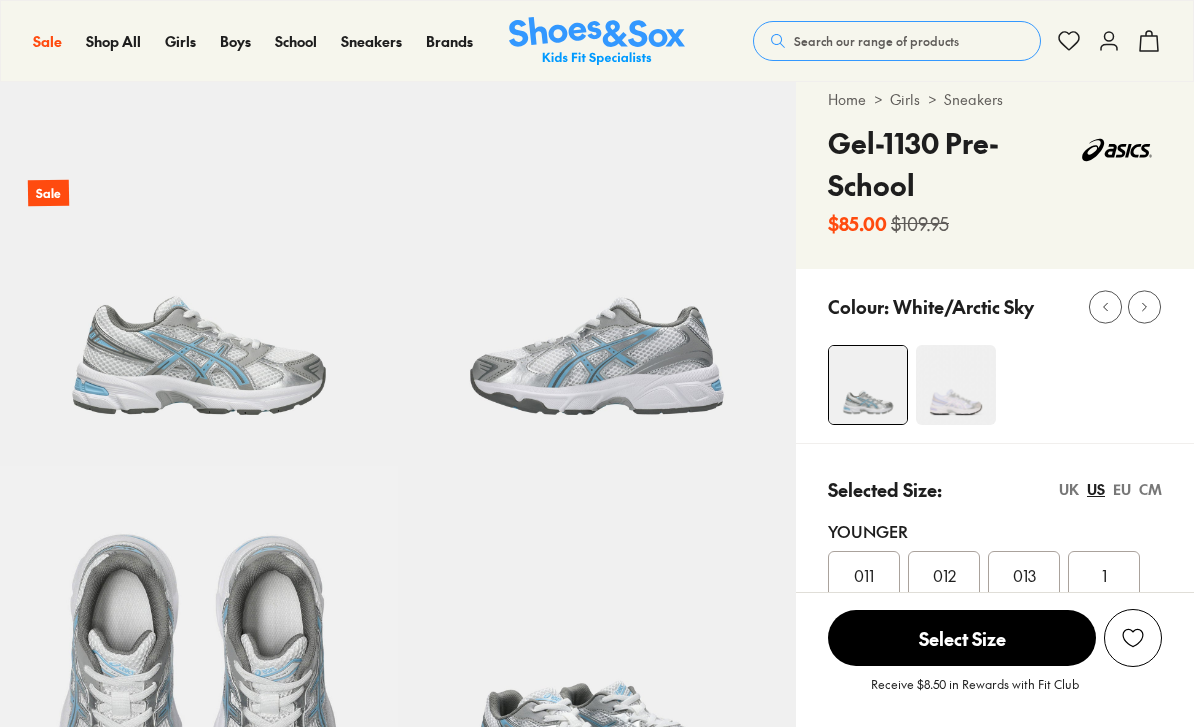 select on "*" 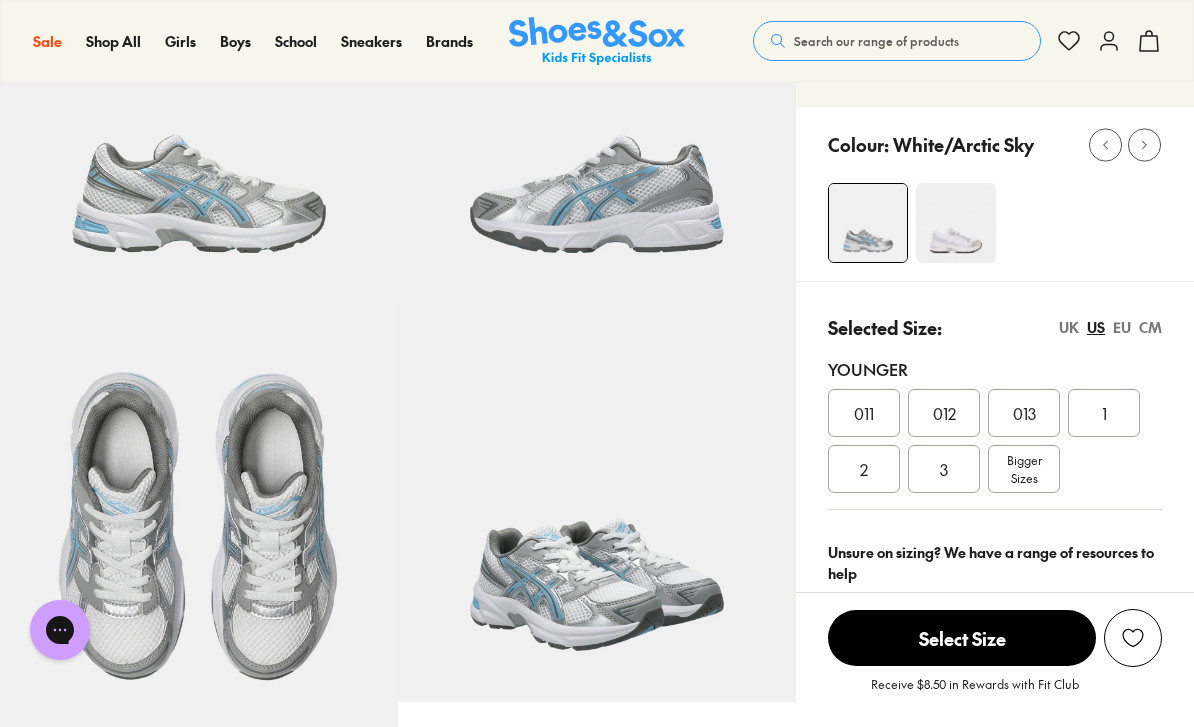 scroll, scrollTop: 194, scrollLeft: 0, axis: vertical 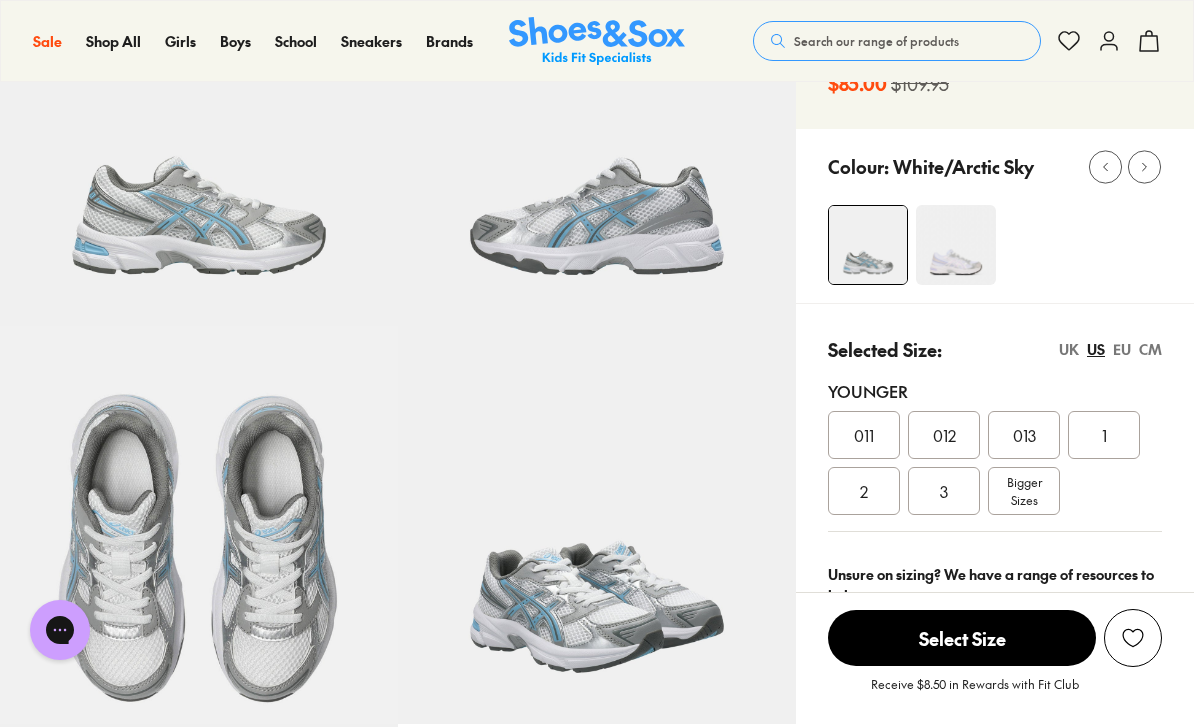 click at bounding box center (956, 245) 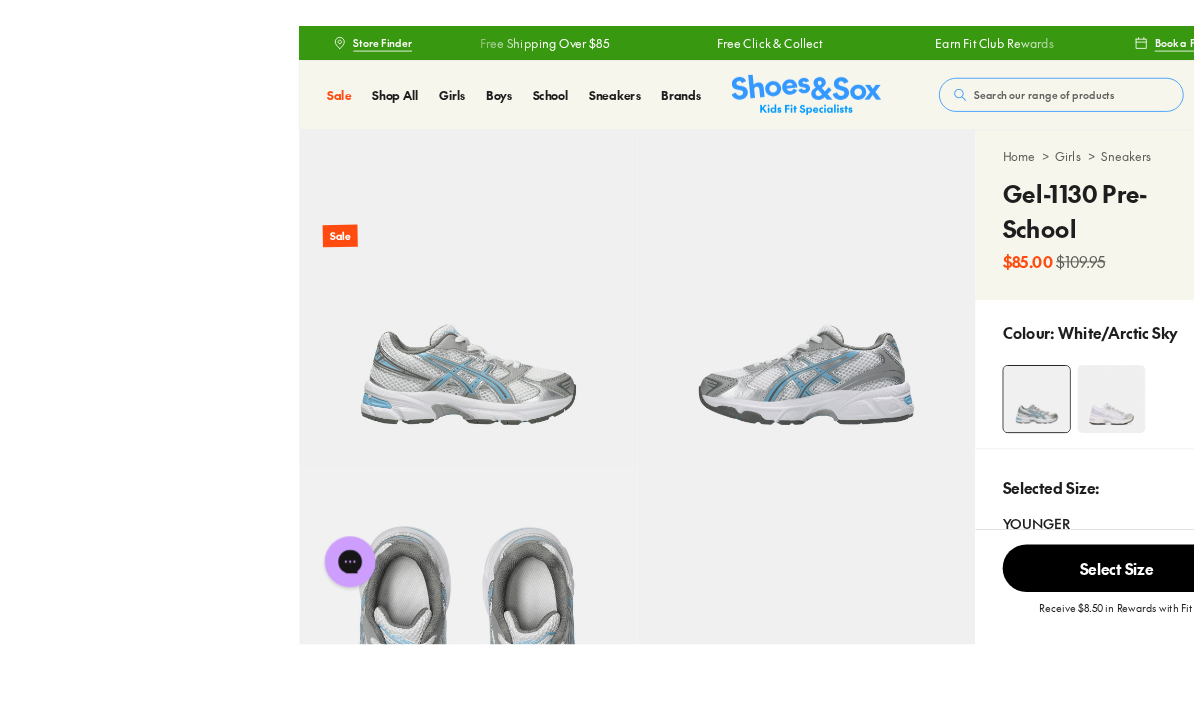 scroll, scrollTop: 14, scrollLeft: 0, axis: vertical 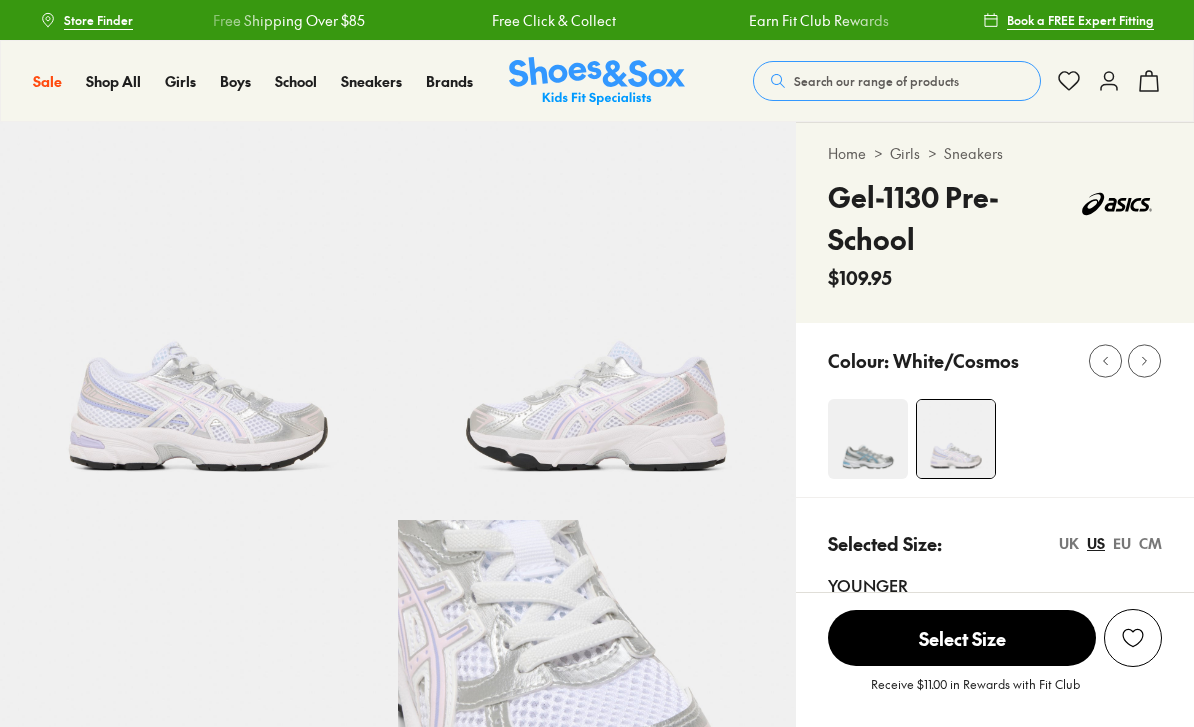 select on "*" 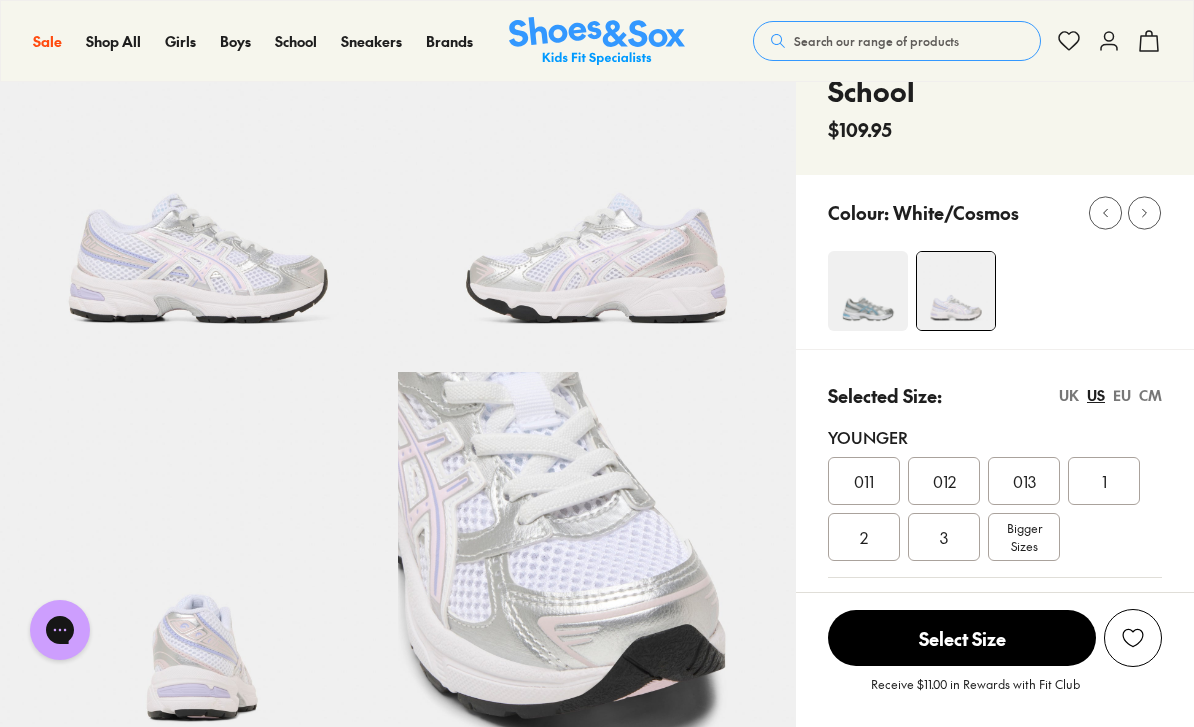 scroll, scrollTop: 229, scrollLeft: 0, axis: vertical 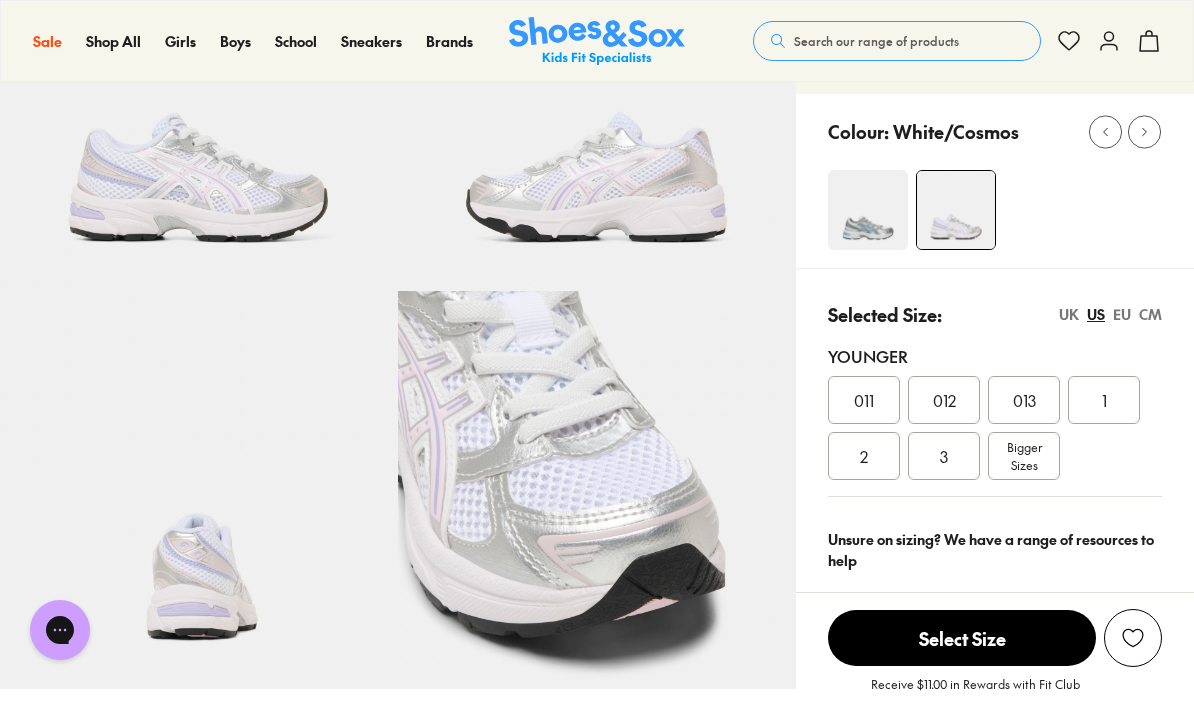 click on "EU" at bounding box center (1122, 314) 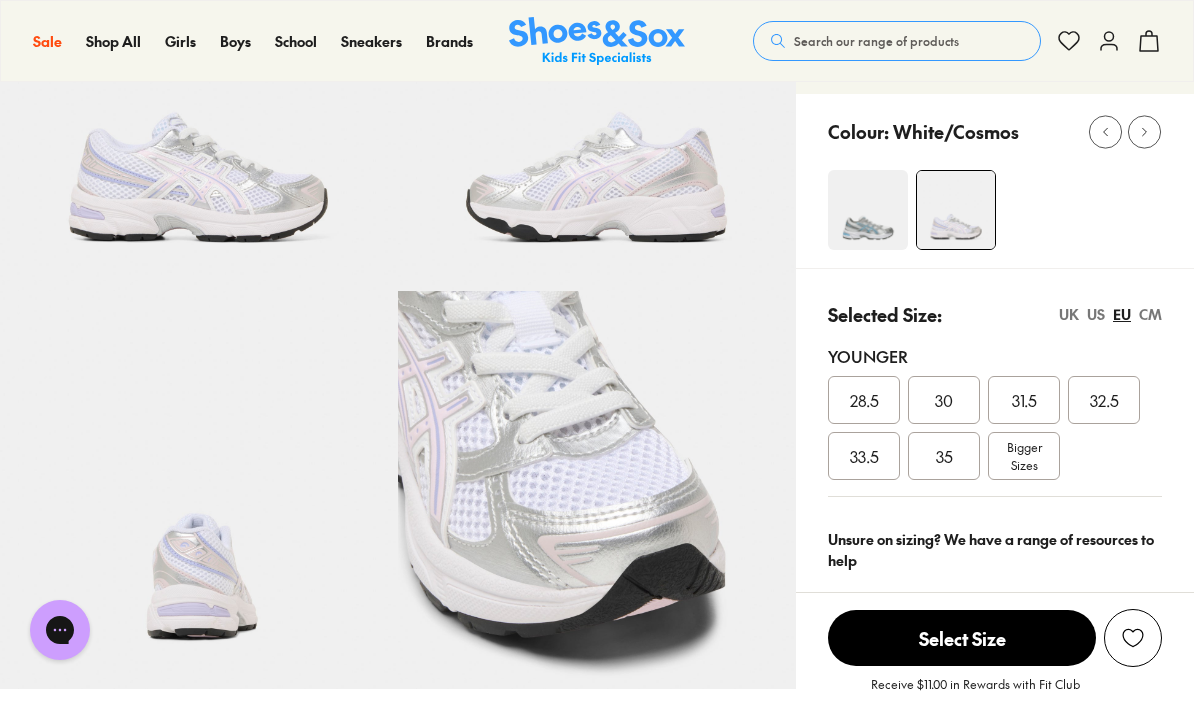 click on "35" at bounding box center [944, 456] 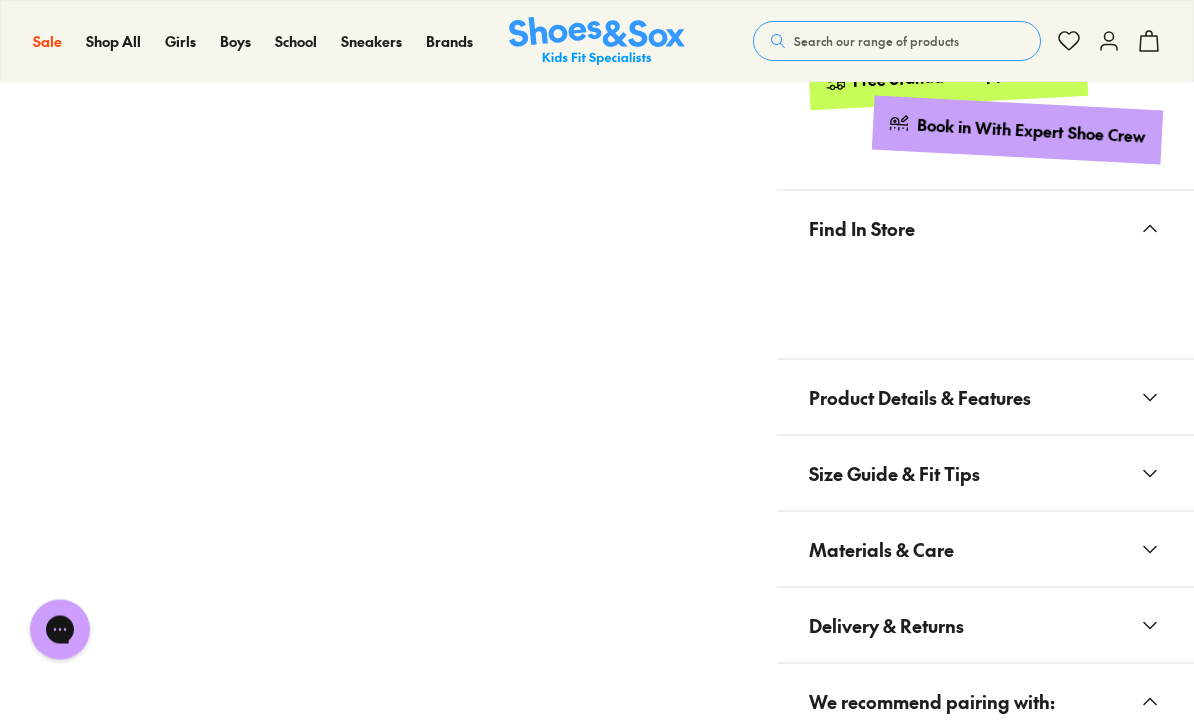 scroll, scrollTop: 1025, scrollLeft: 0, axis: vertical 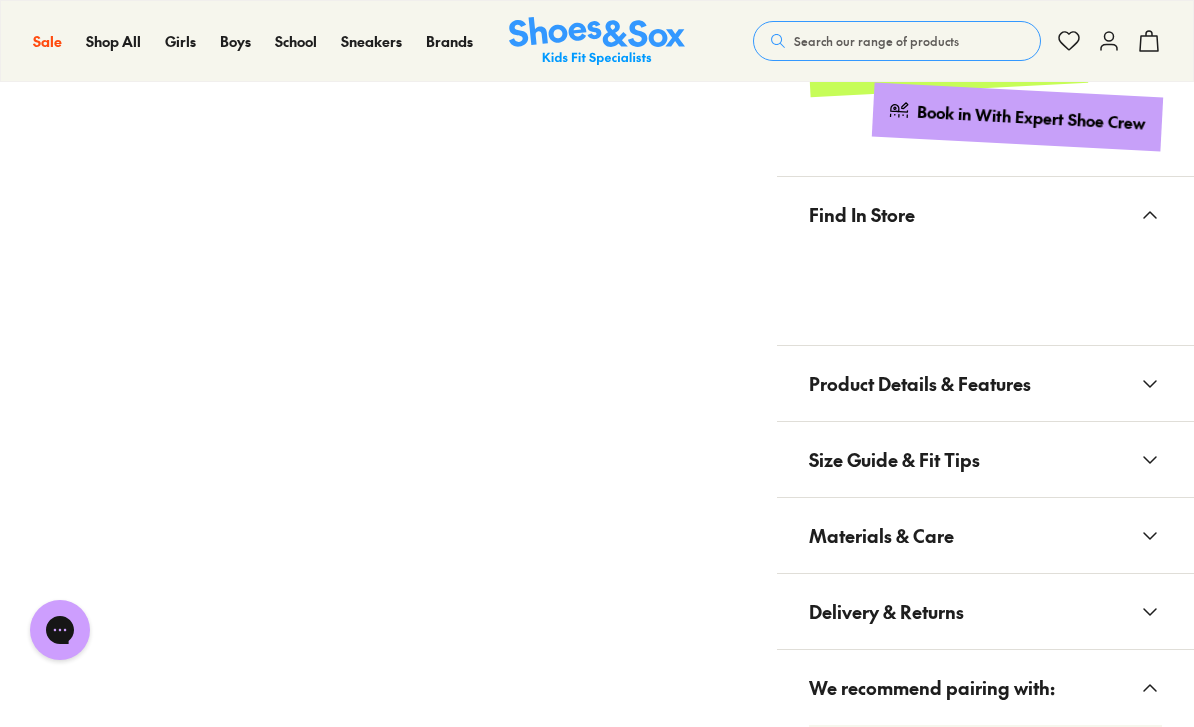 click on "Size Guide & Fit Tips" at bounding box center [985, 459] 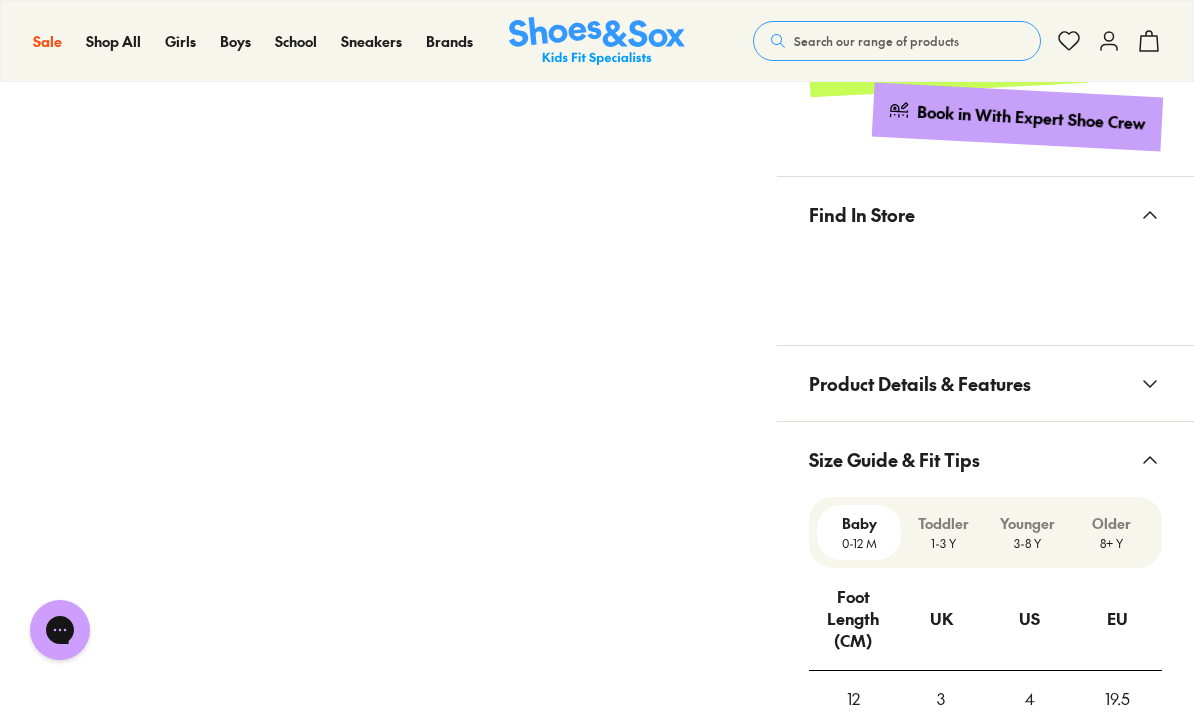 click on "Product Details & Features" at bounding box center (985, 383) 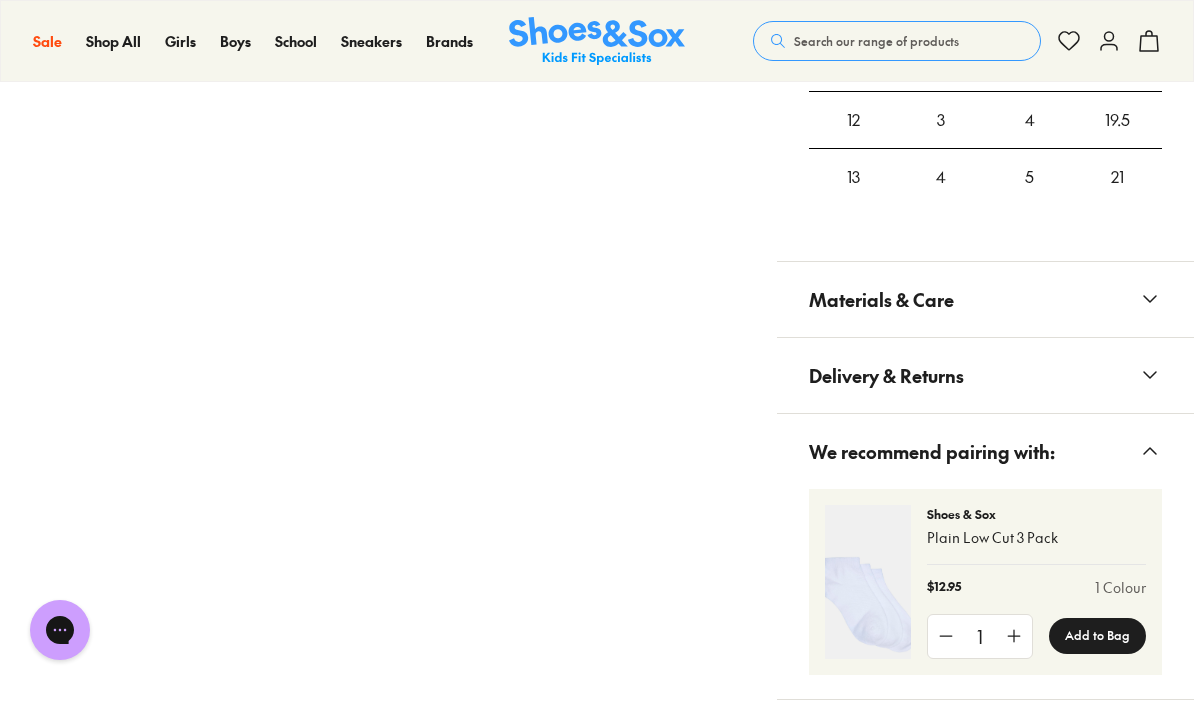 scroll, scrollTop: 2147, scrollLeft: 0, axis: vertical 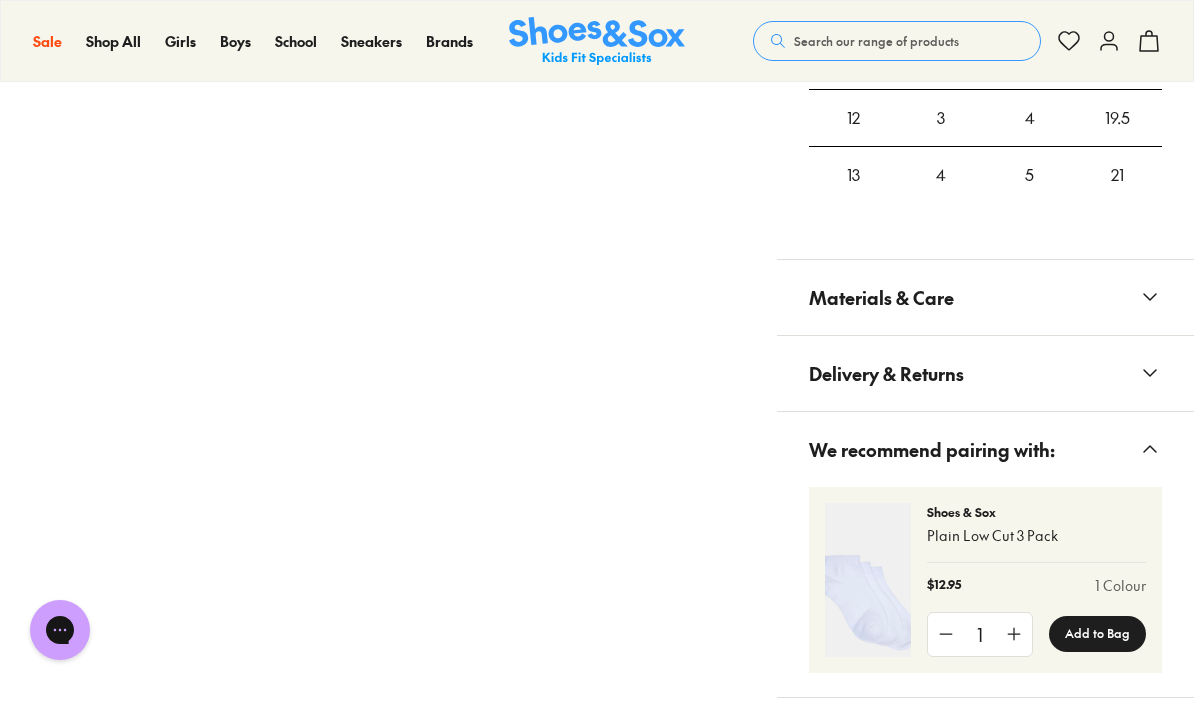 click on "Add to Bag" at bounding box center [1097, 634] 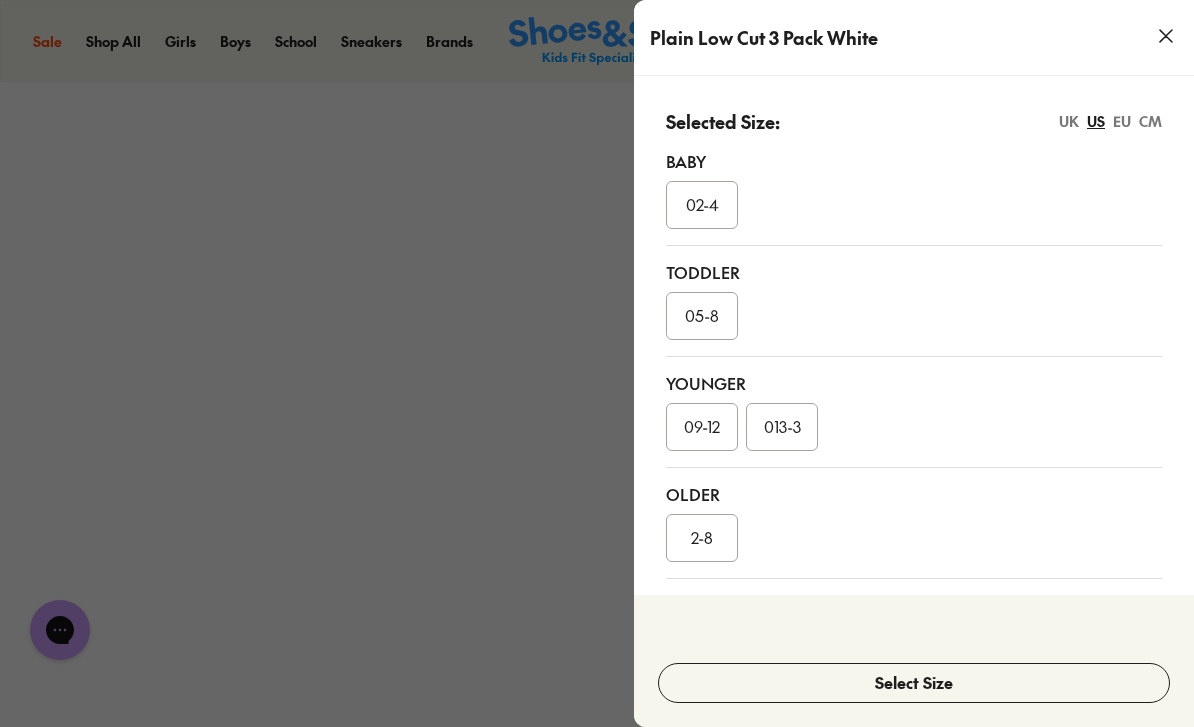 click 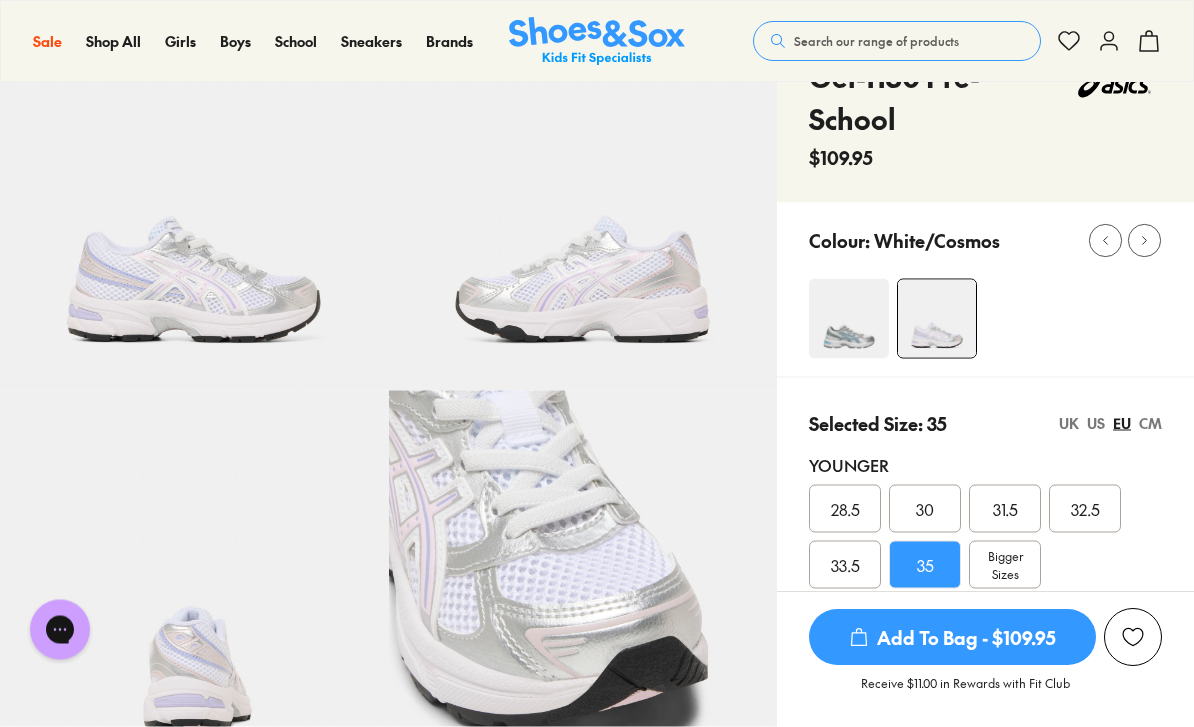 scroll, scrollTop: 0, scrollLeft: 0, axis: both 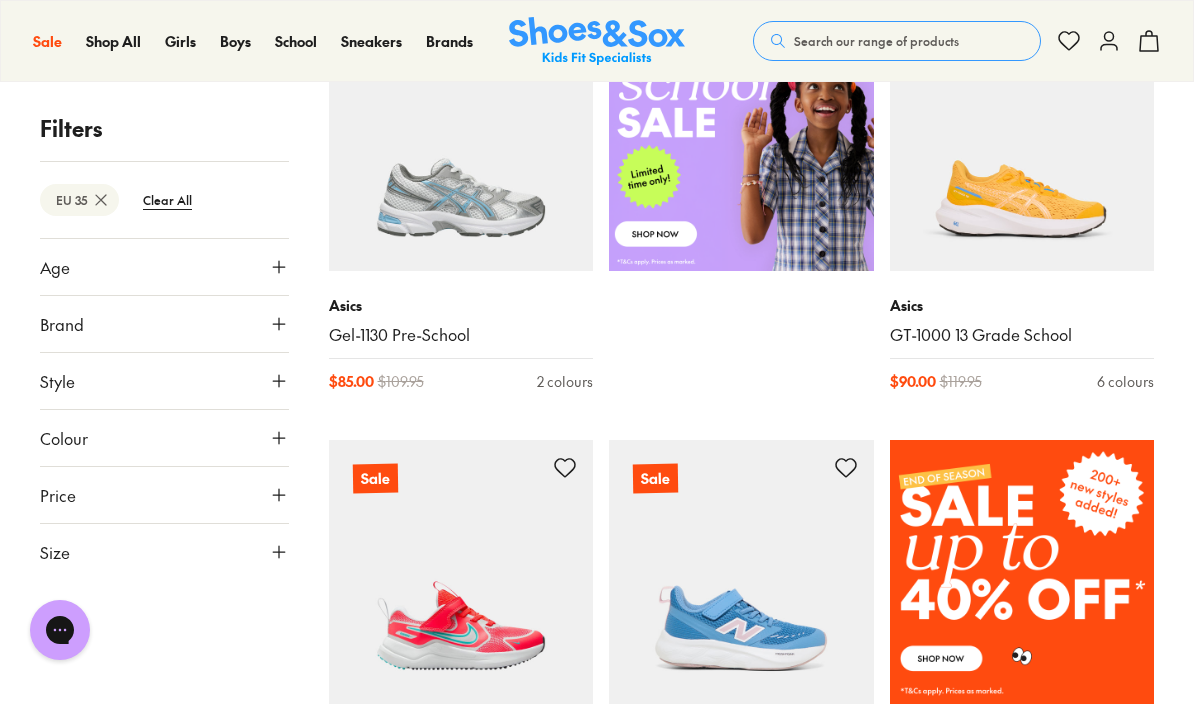 click on "Size" at bounding box center [164, 552] 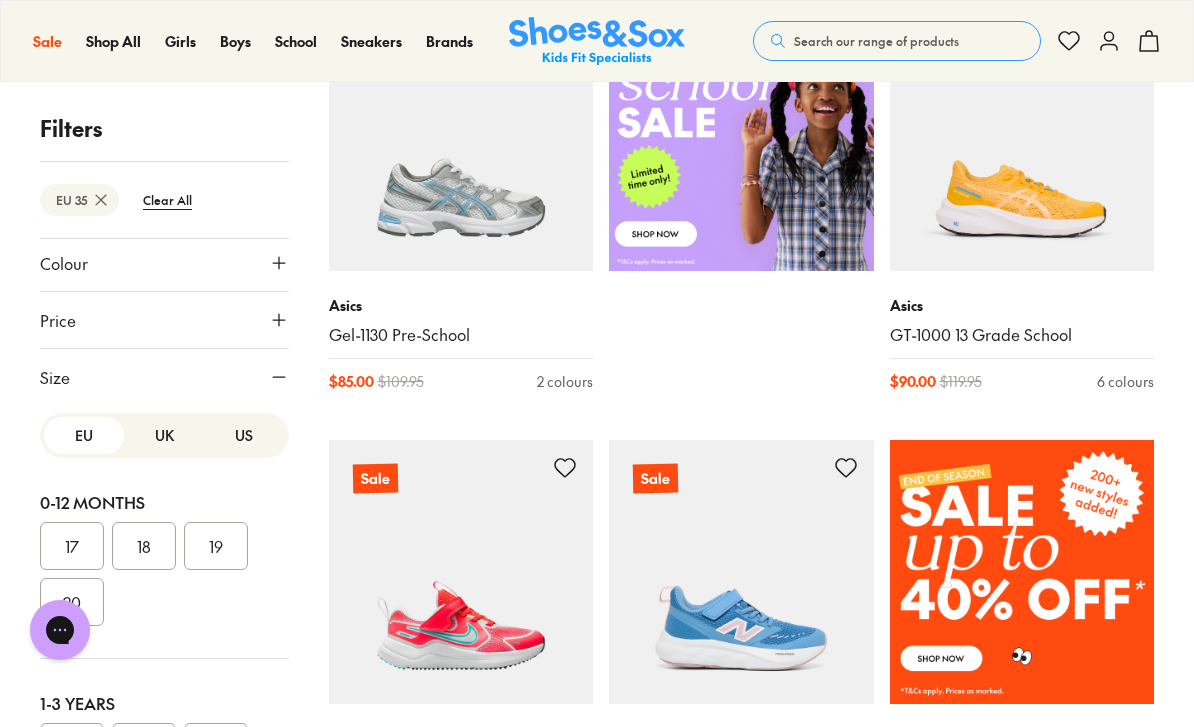 scroll, scrollTop: 173, scrollLeft: 0, axis: vertical 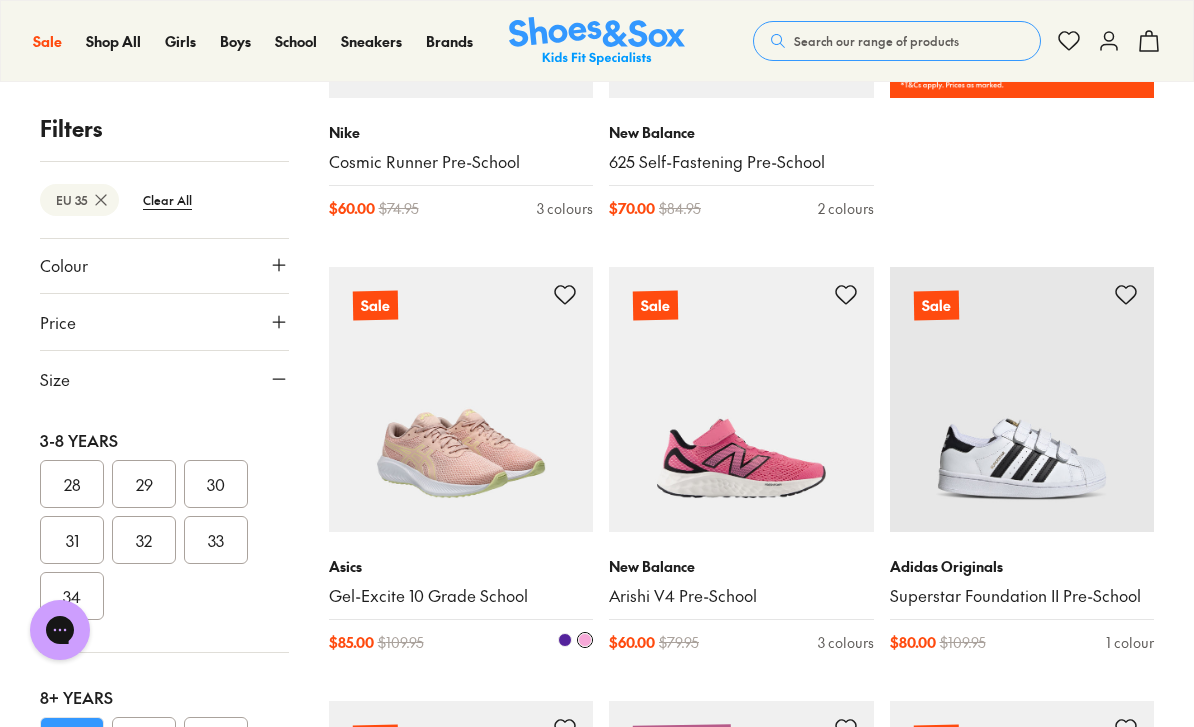 click at bounding box center [461, 399] 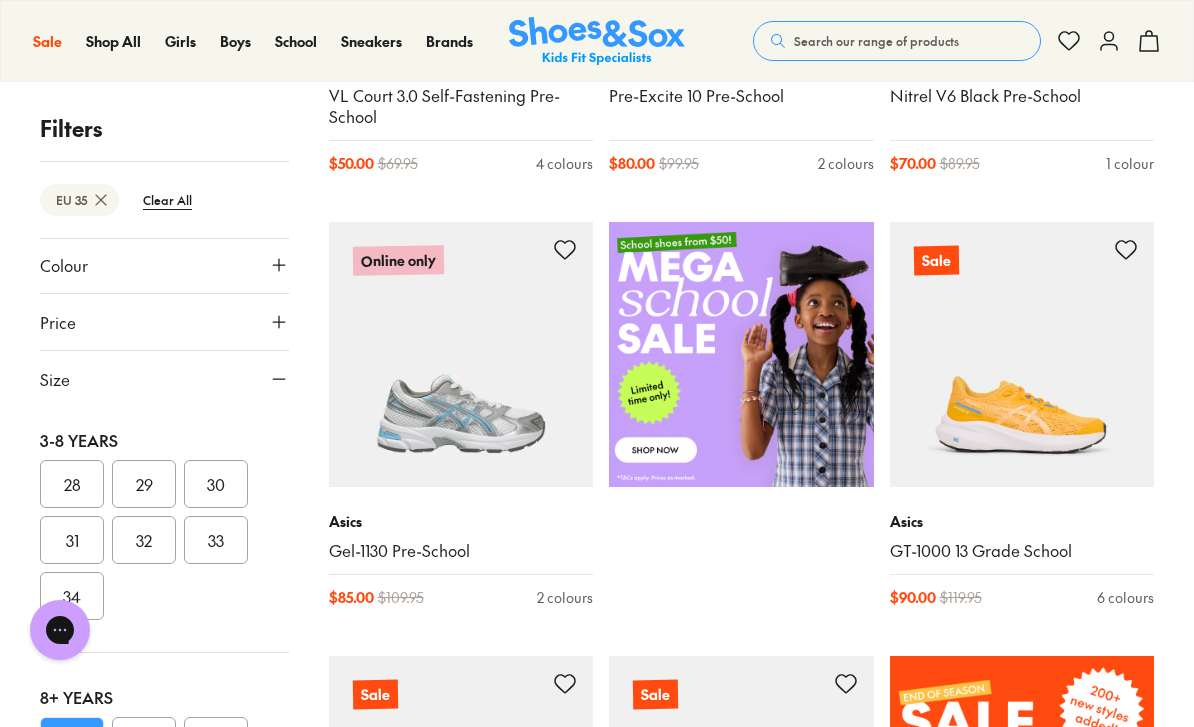 scroll, scrollTop: 634, scrollLeft: 0, axis: vertical 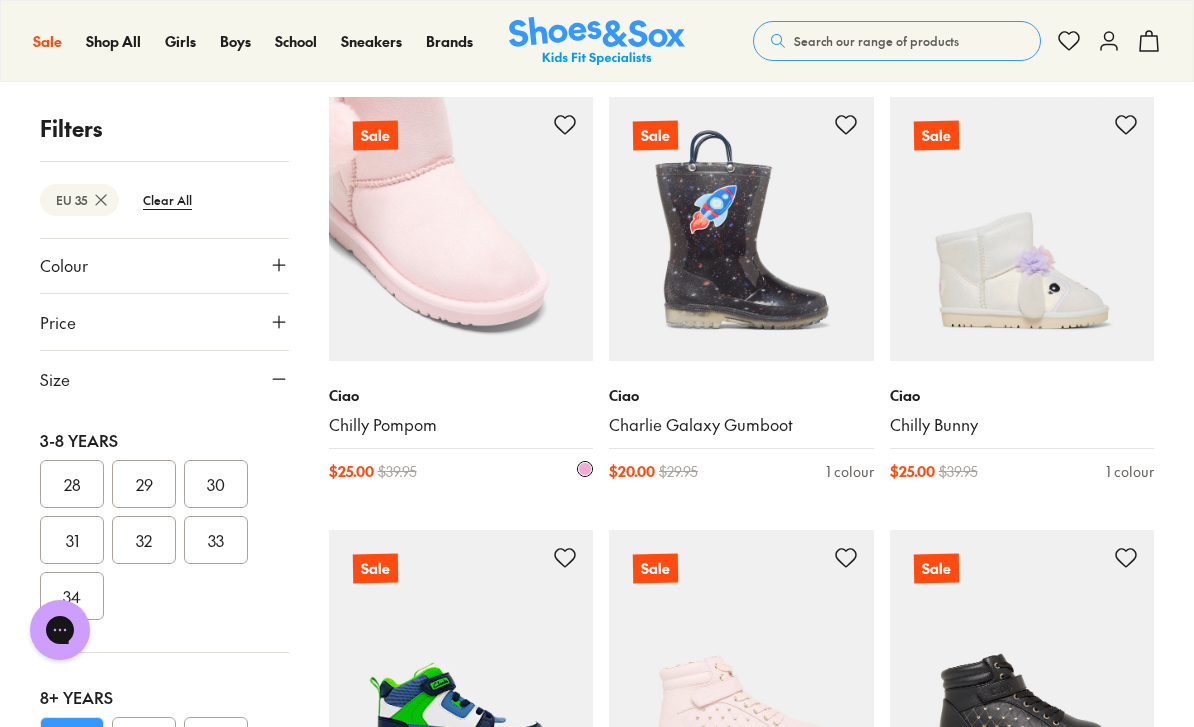 click at bounding box center [461, 229] 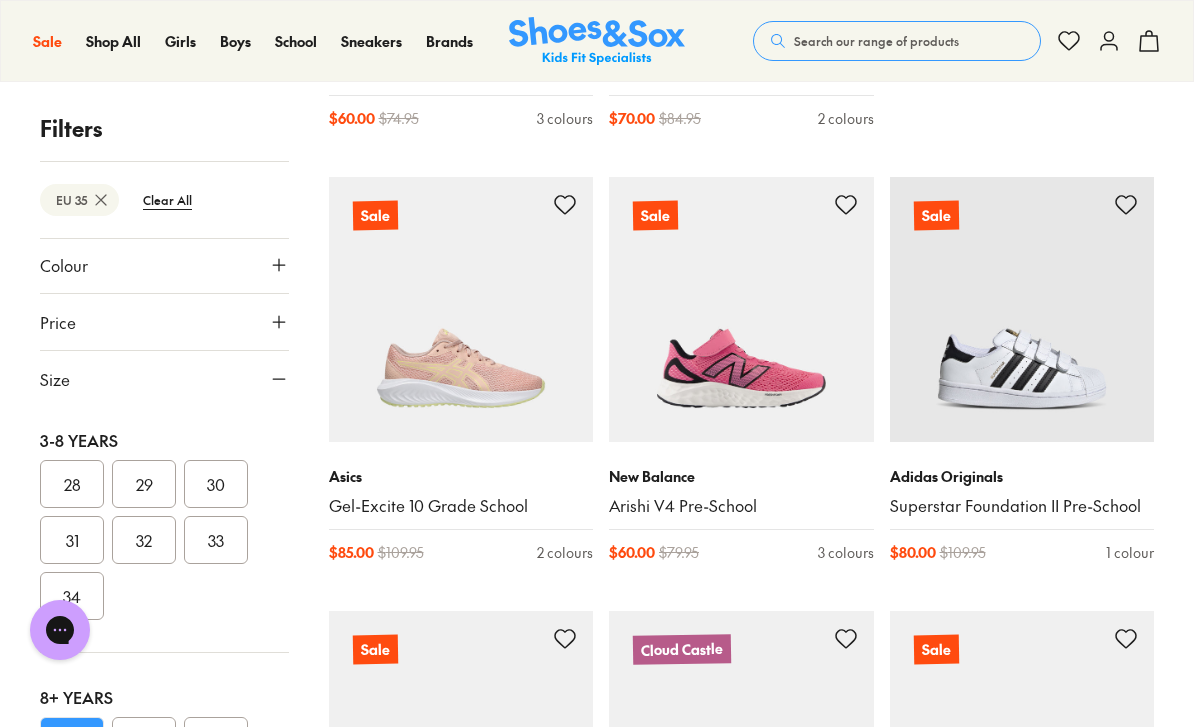 scroll, scrollTop: 1544, scrollLeft: 0, axis: vertical 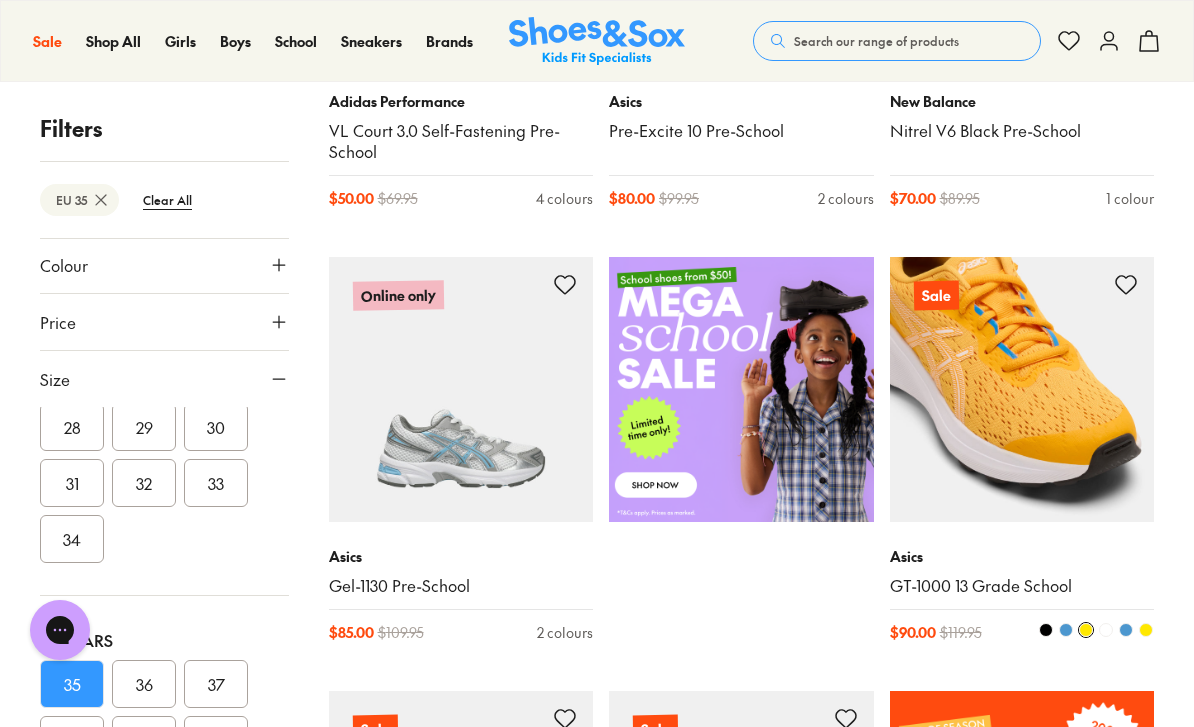 click at bounding box center (1106, 630) 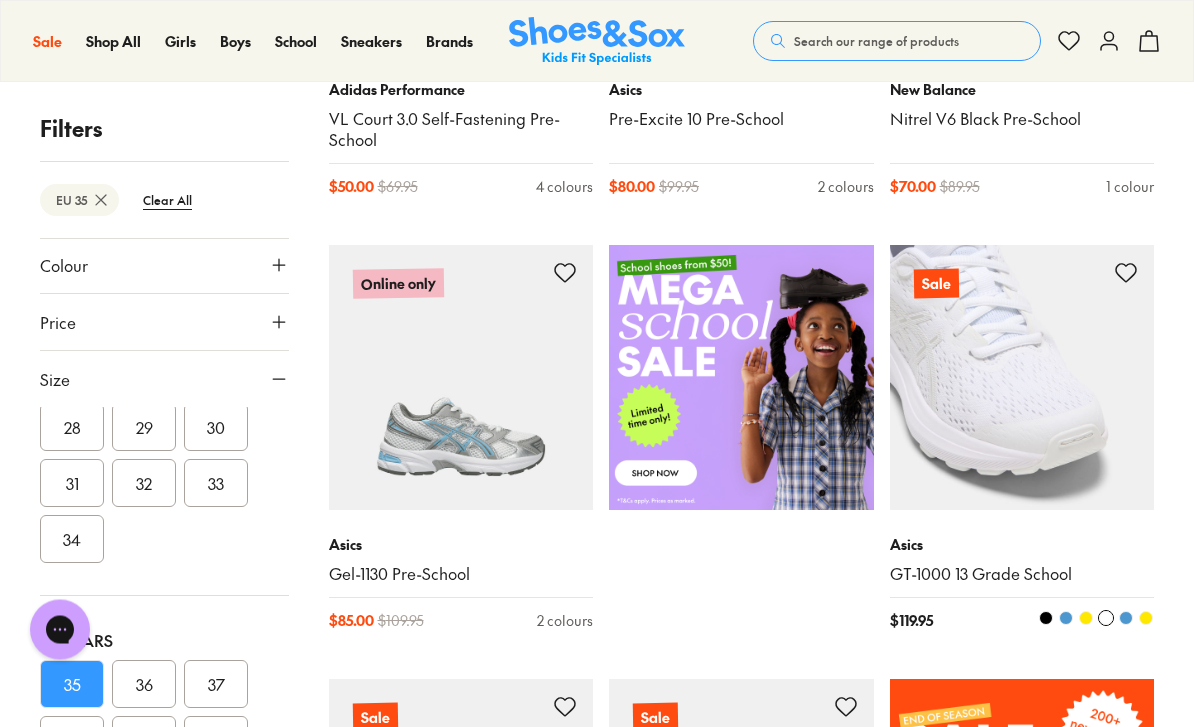 scroll, scrollTop: 610, scrollLeft: 0, axis: vertical 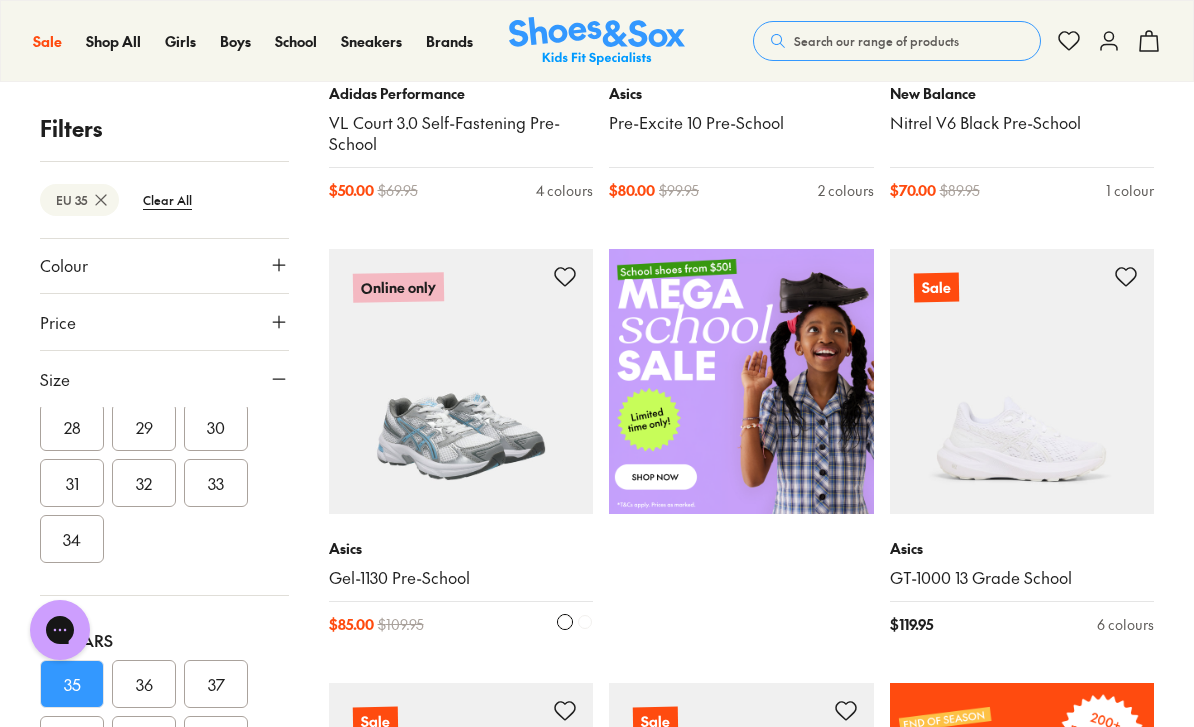 click at bounding box center (461, 381) 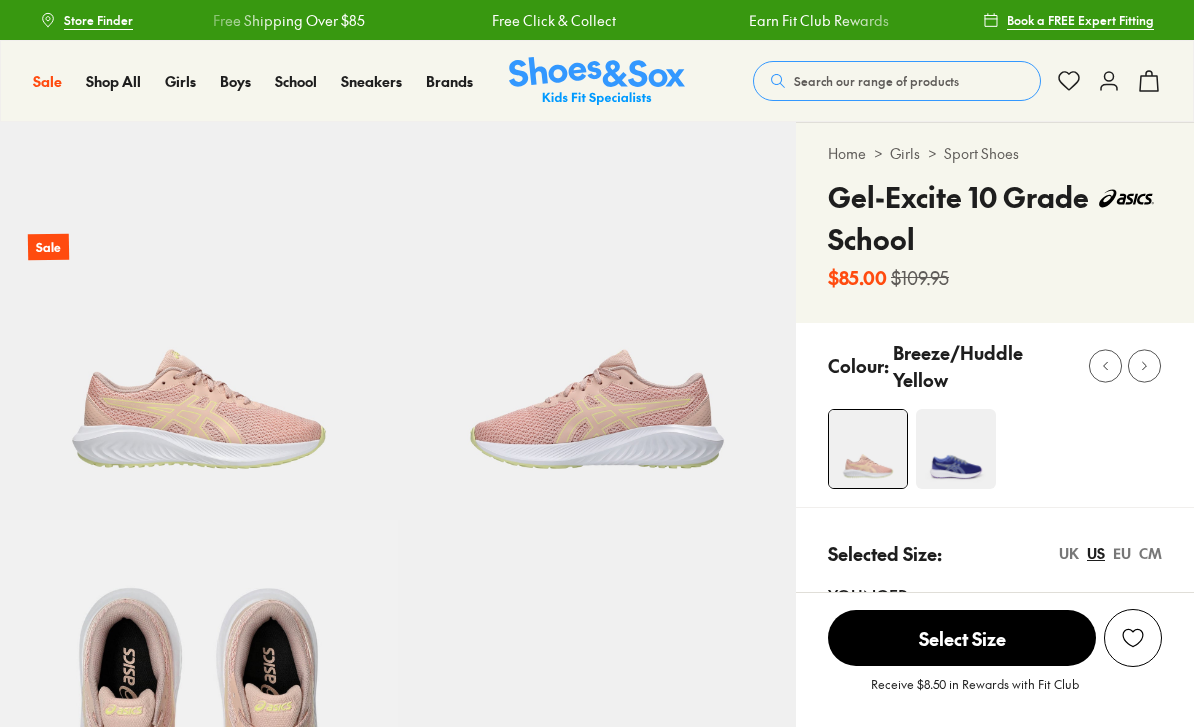 scroll, scrollTop: 0, scrollLeft: 0, axis: both 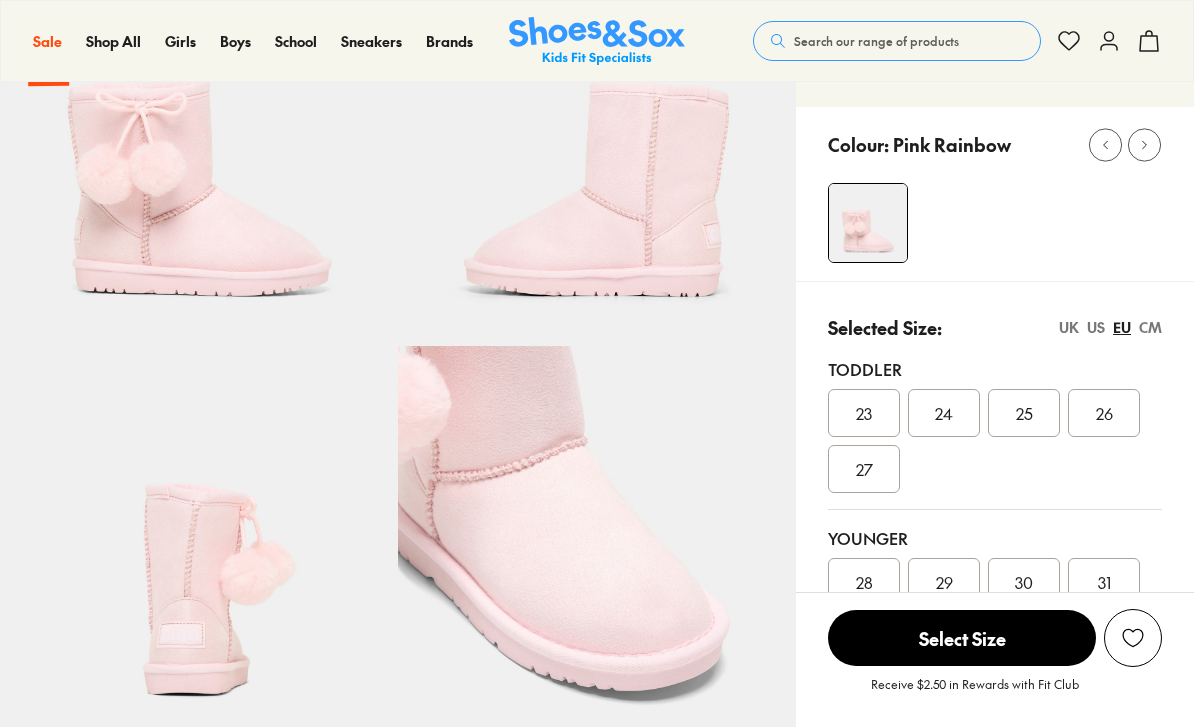 select on "*" 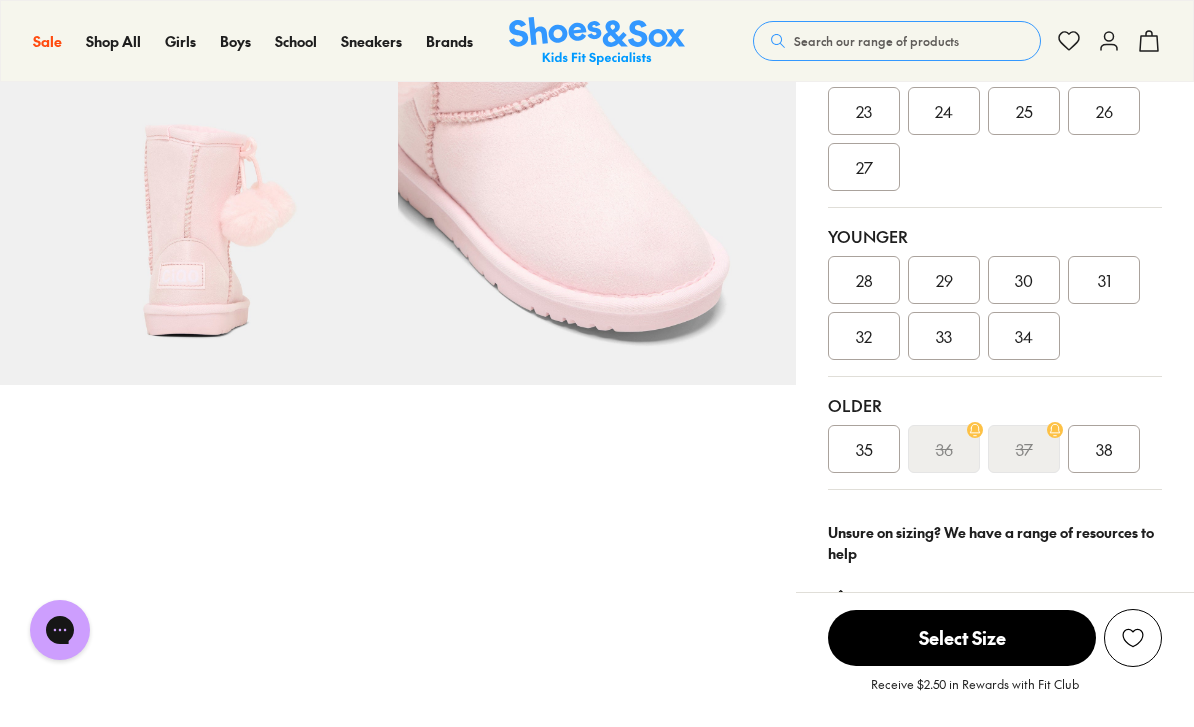 scroll, scrollTop: 0, scrollLeft: 0, axis: both 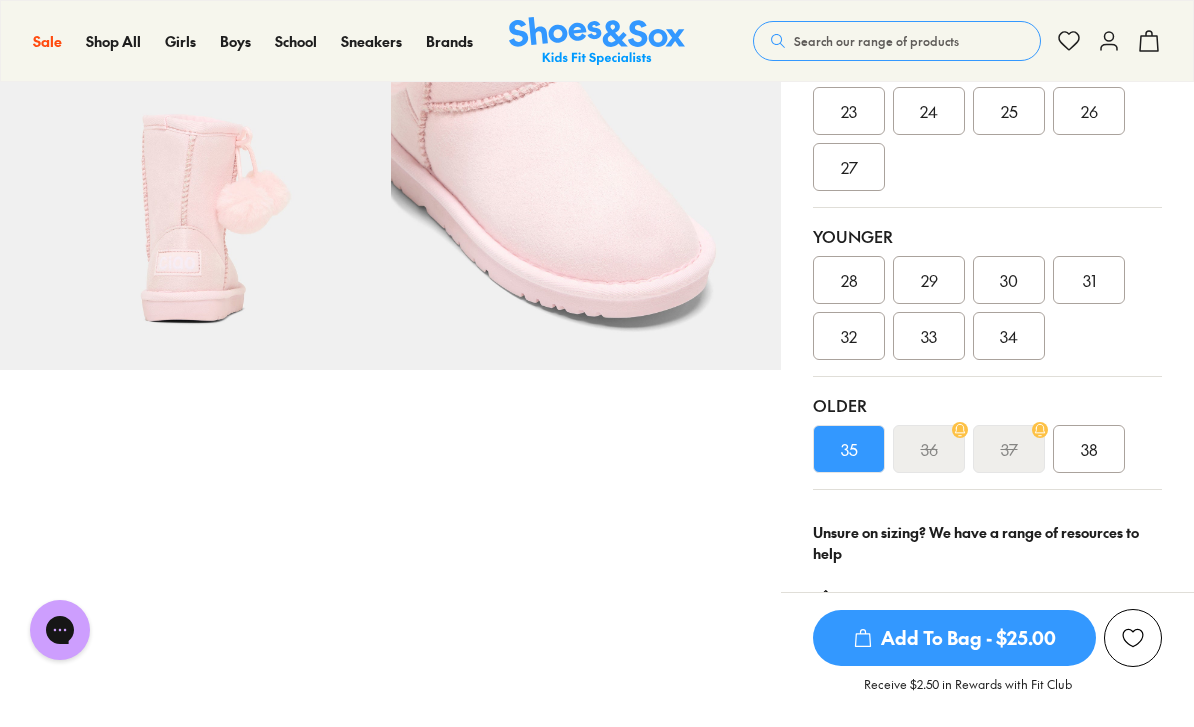 click on "Add To Bag - $25.00" at bounding box center [954, 638] 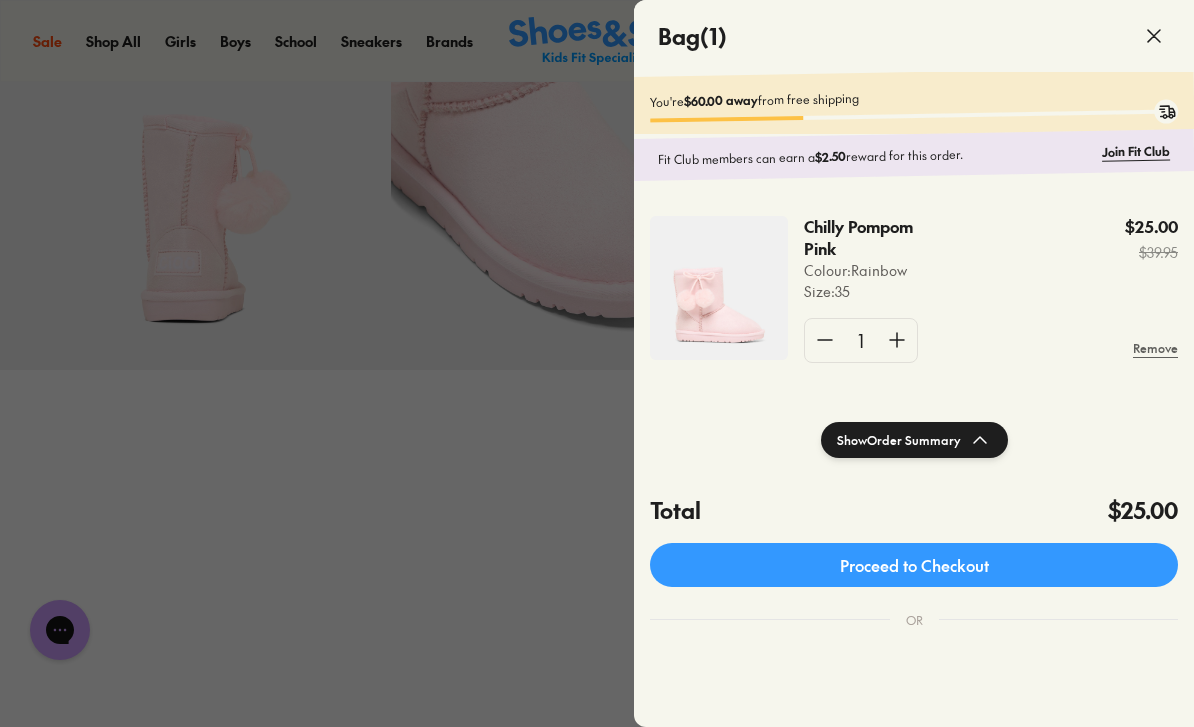 click 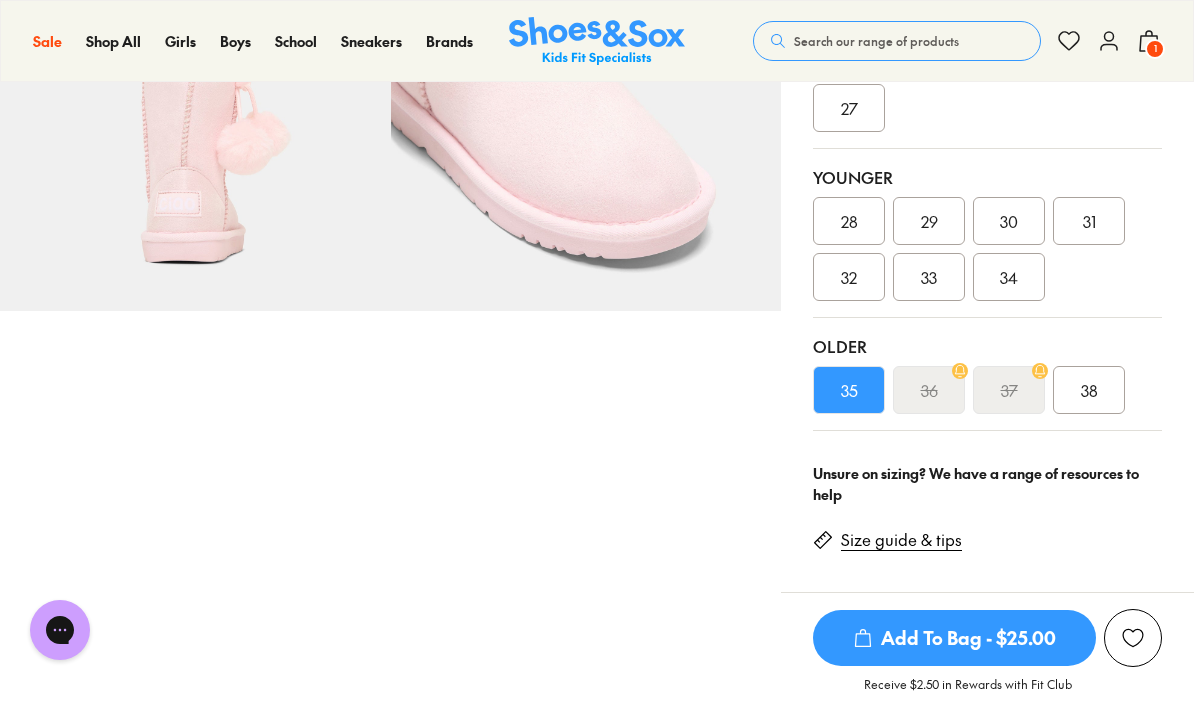 scroll, scrollTop: 597, scrollLeft: 0, axis: vertical 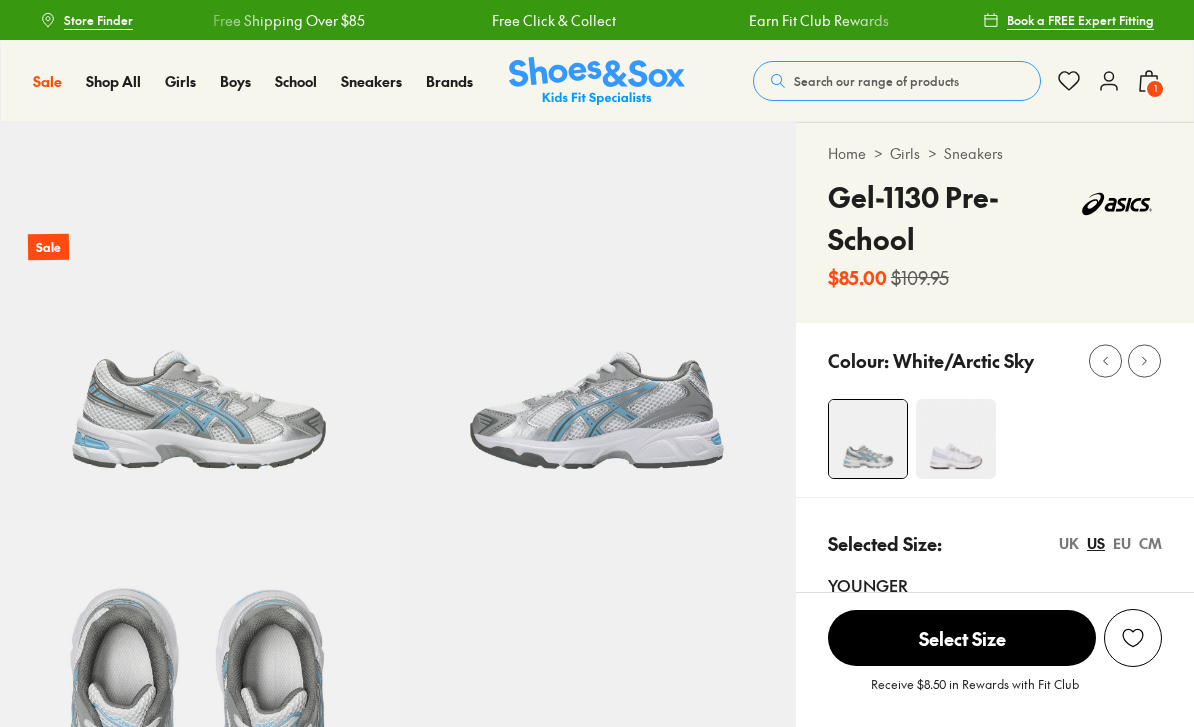 select on "*" 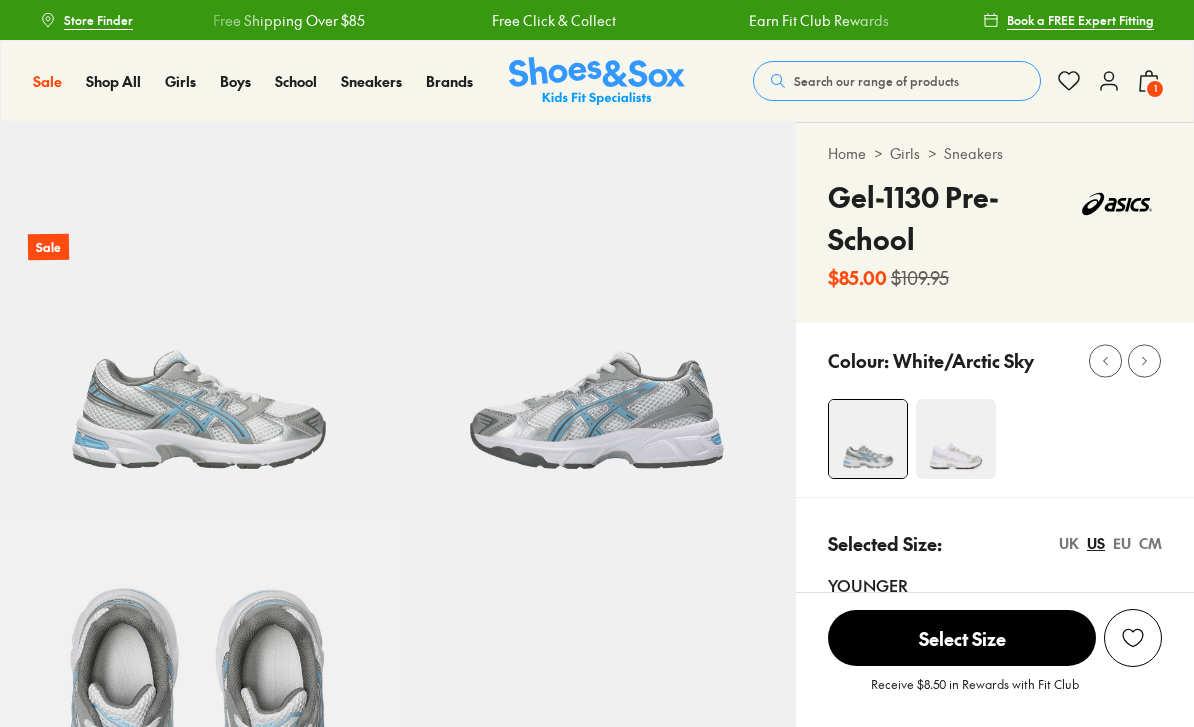 scroll, scrollTop: 0, scrollLeft: 0, axis: both 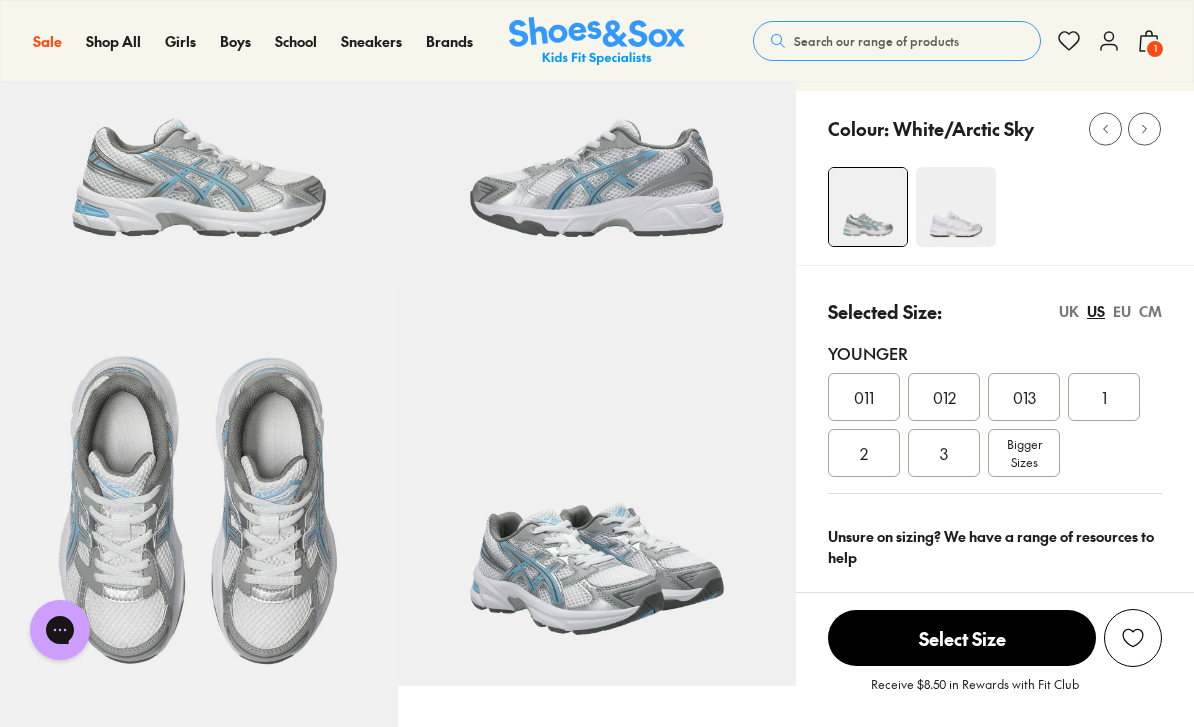 click at bounding box center [956, 207] 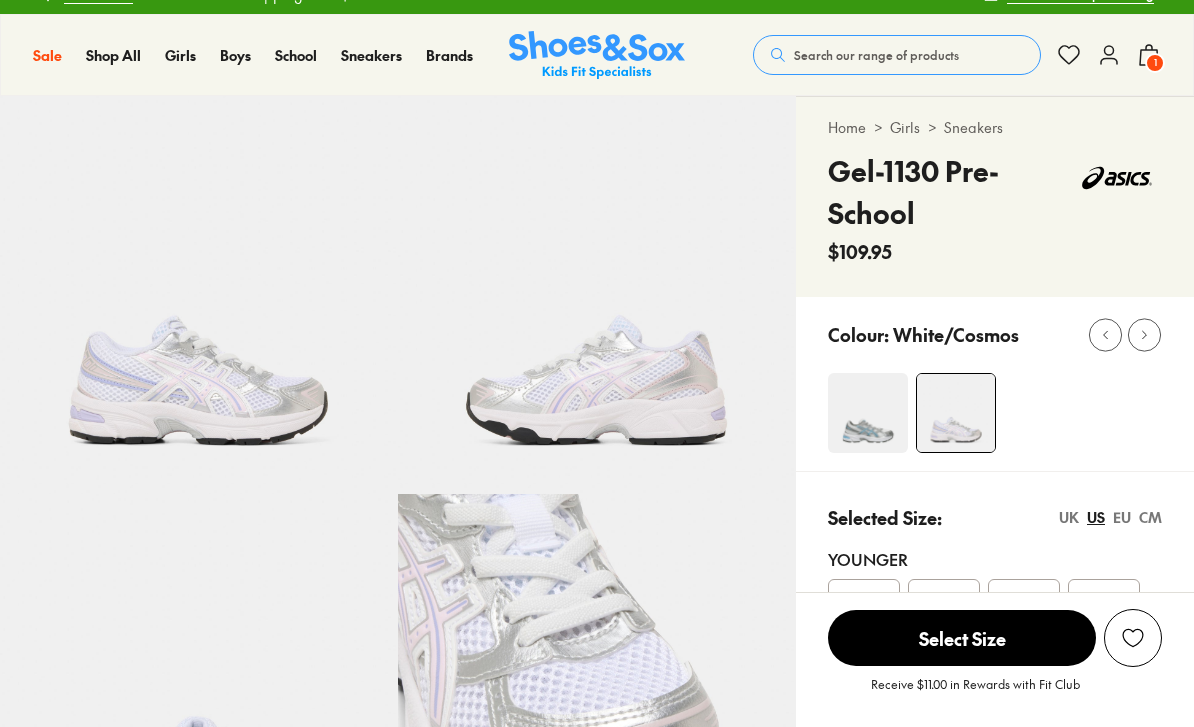 select on "*" 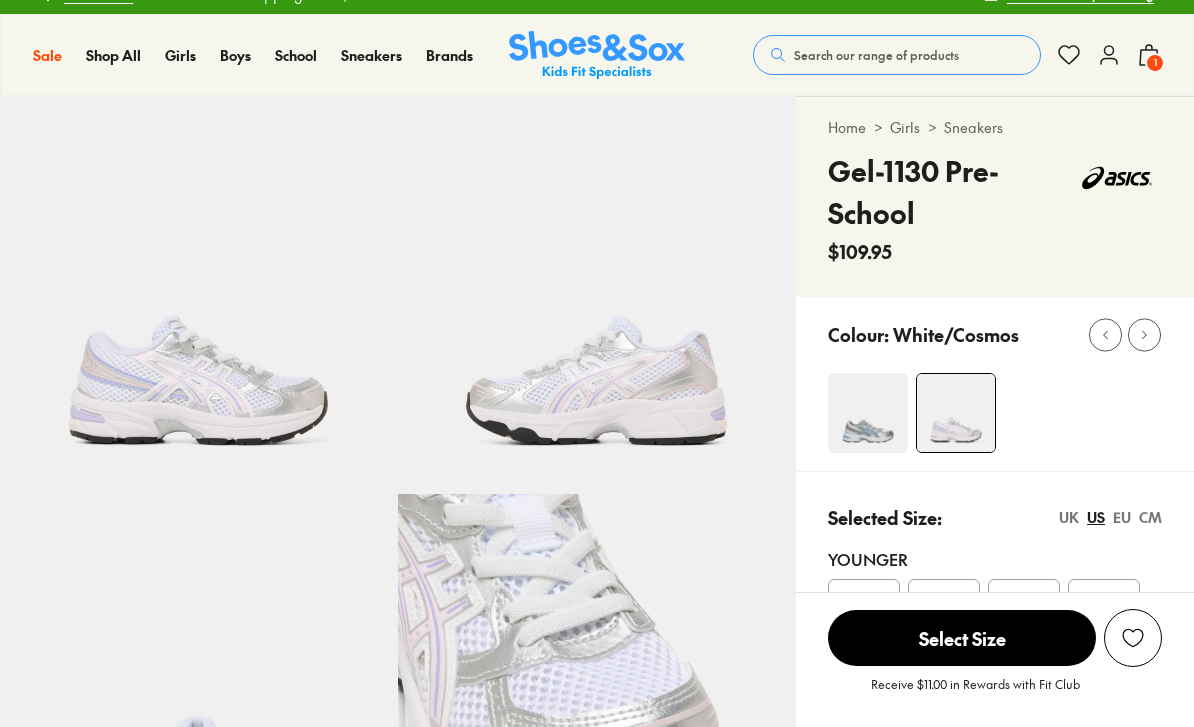 scroll, scrollTop: 91, scrollLeft: 0, axis: vertical 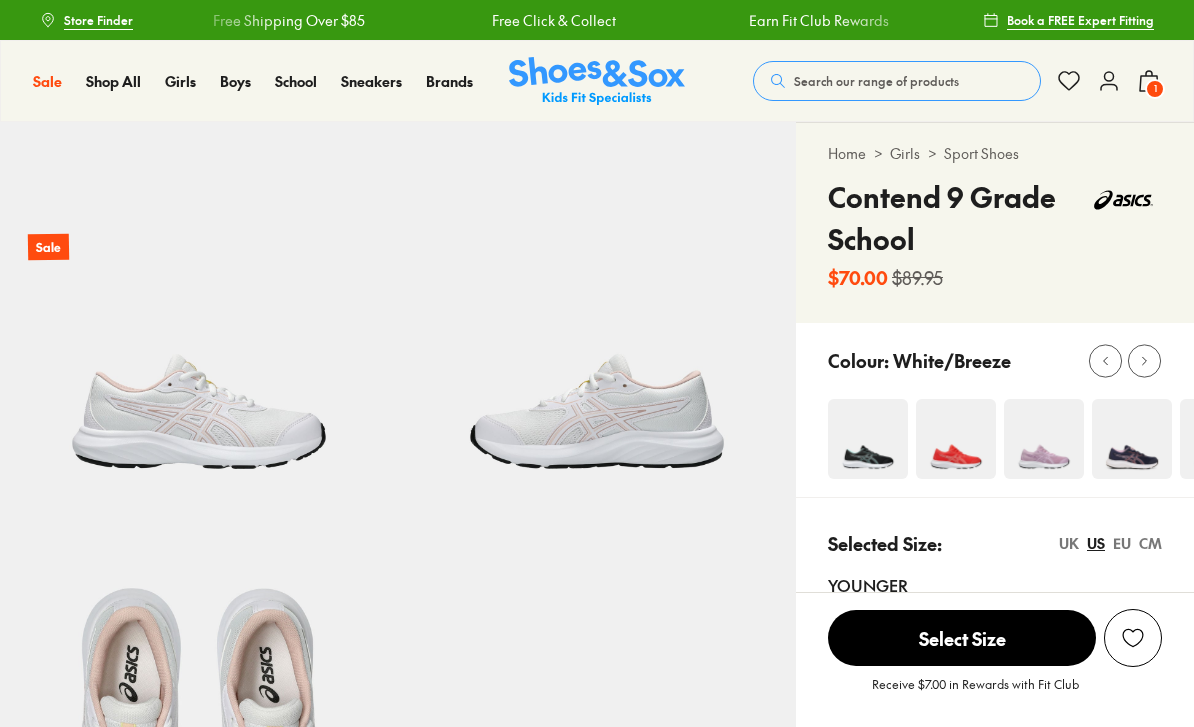 select on "*" 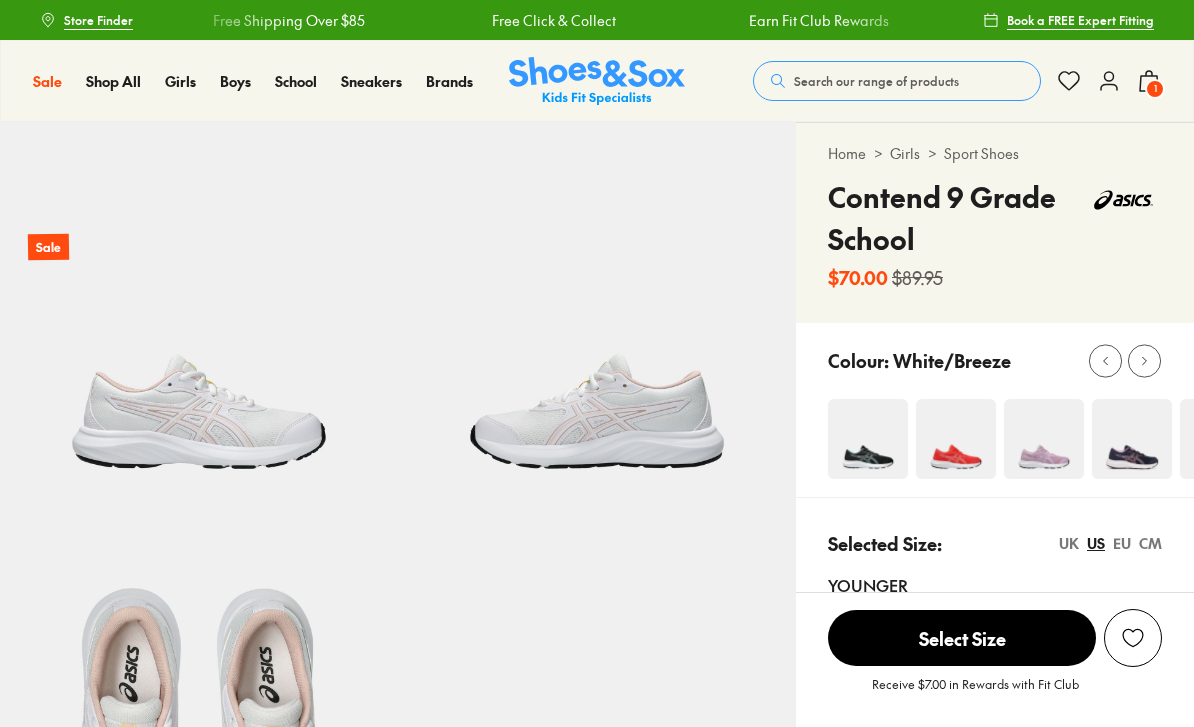 scroll, scrollTop: 0, scrollLeft: 0, axis: both 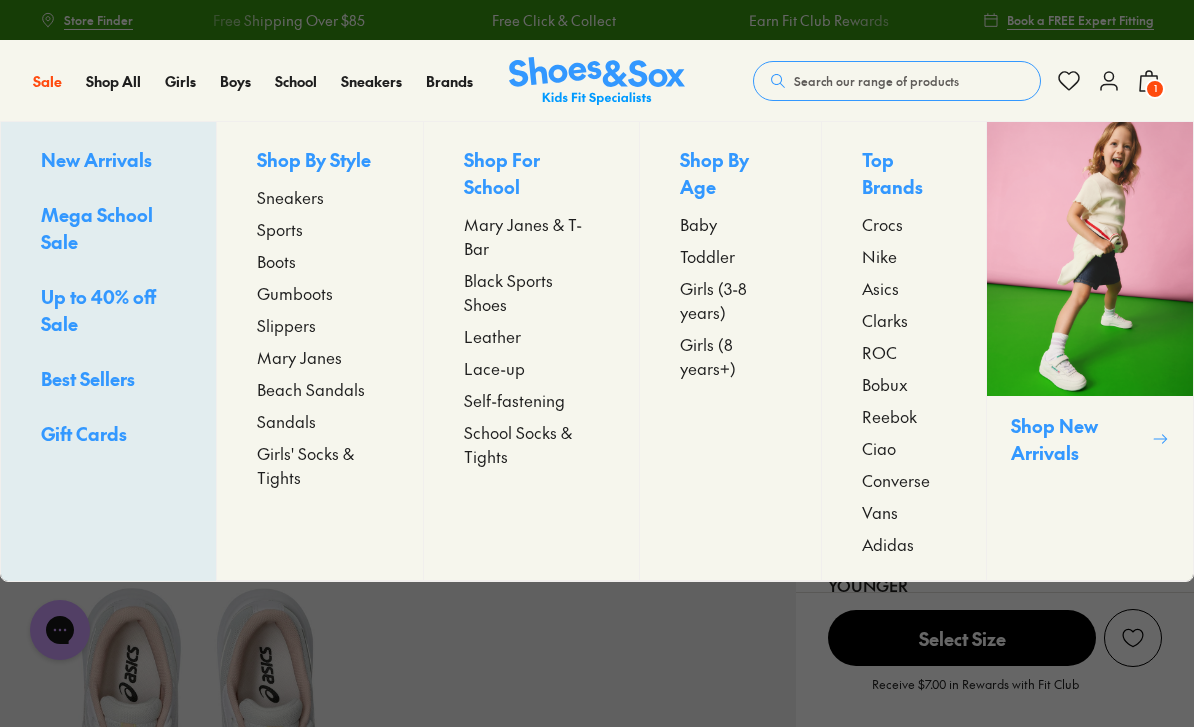 click on "Sneakers" at bounding box center (290, 197) 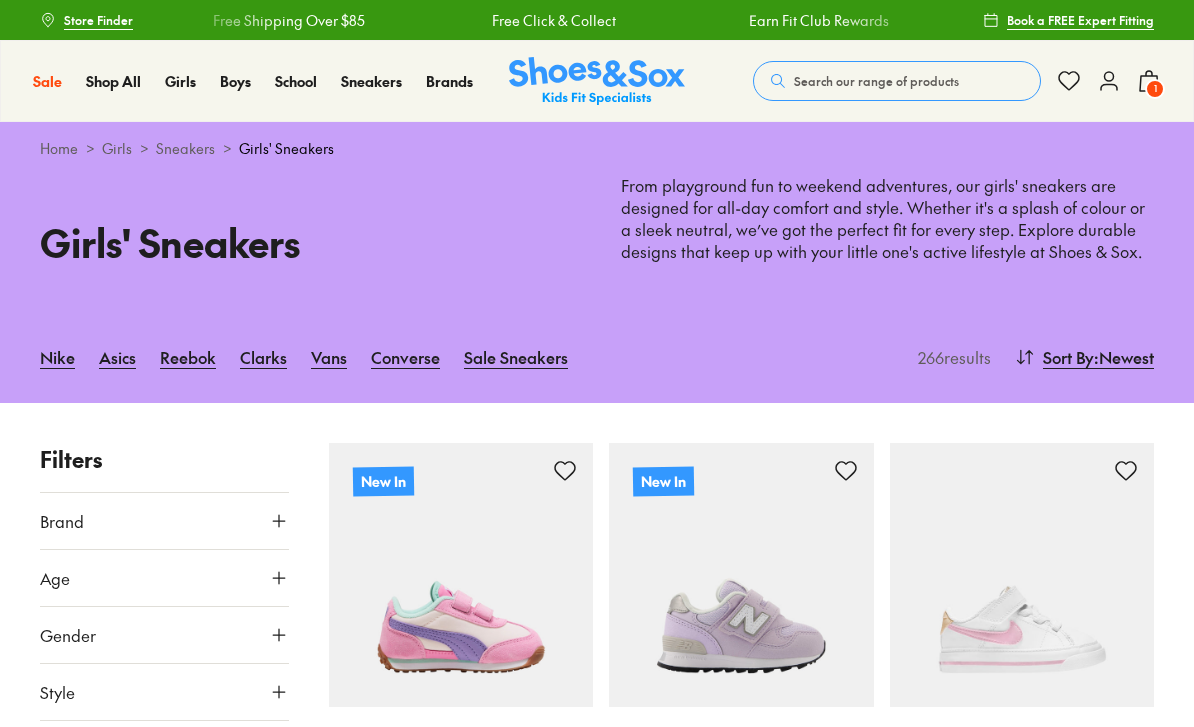 scroll, scrollTop: 0, scrollLeft: 0, axis: both 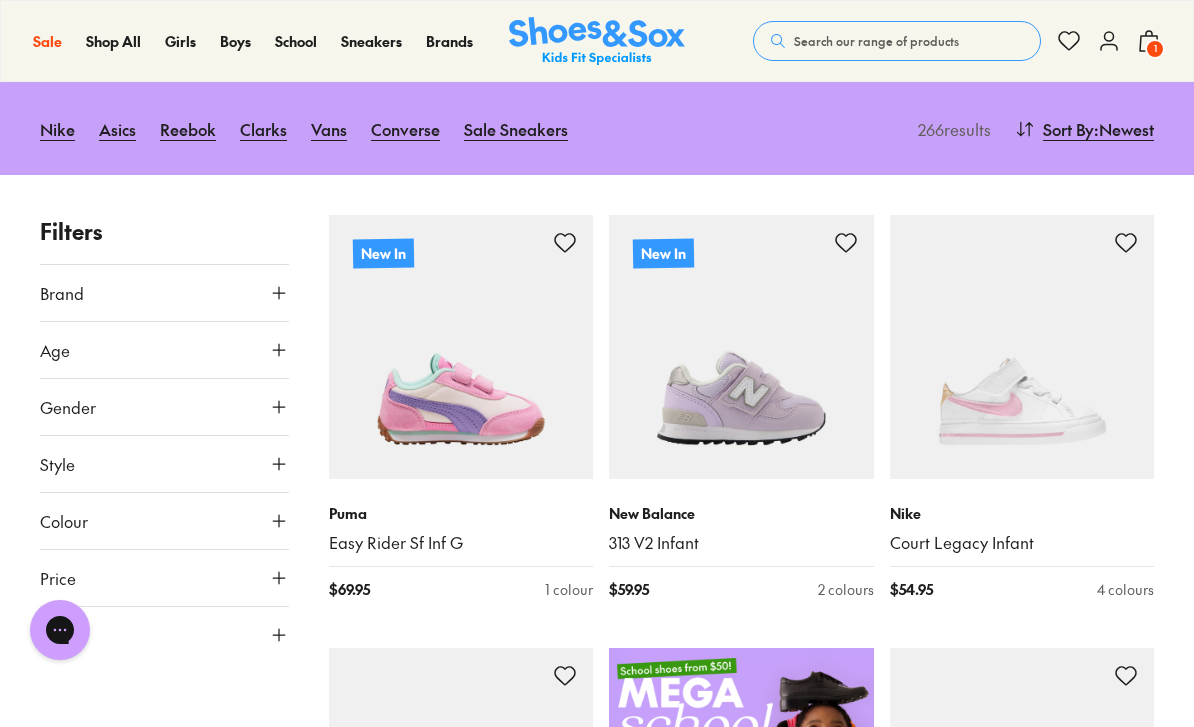 click on "Style" at bounding box center (164, 464) 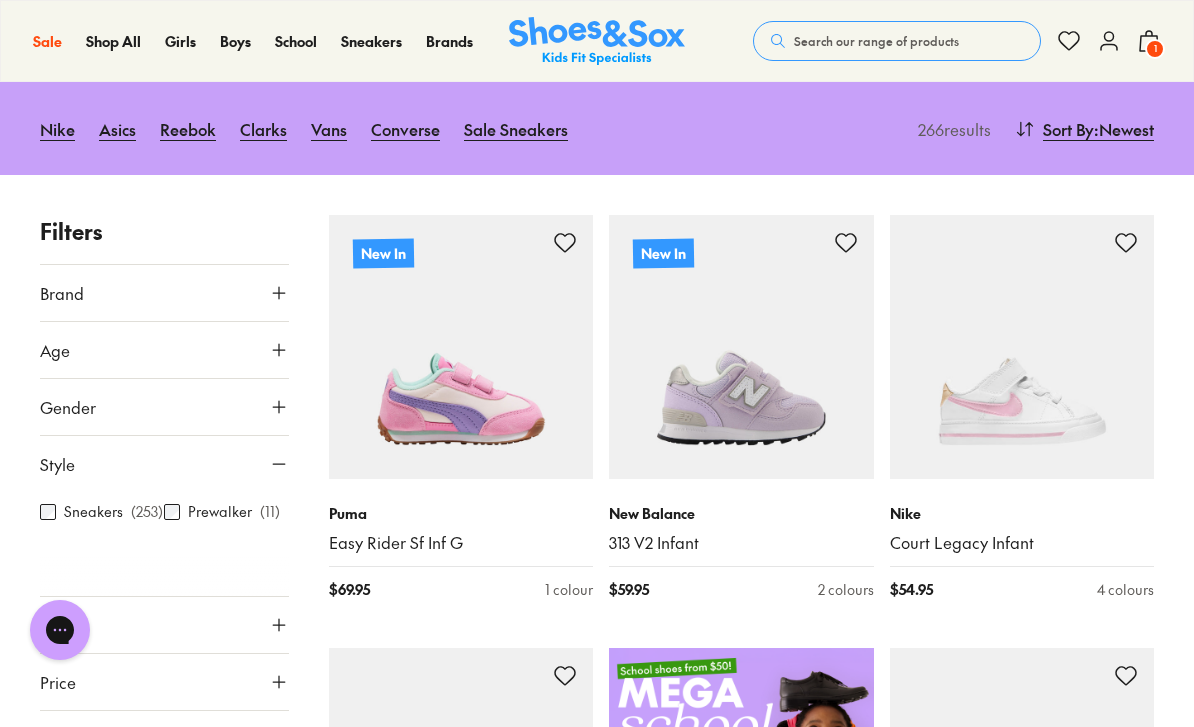 click 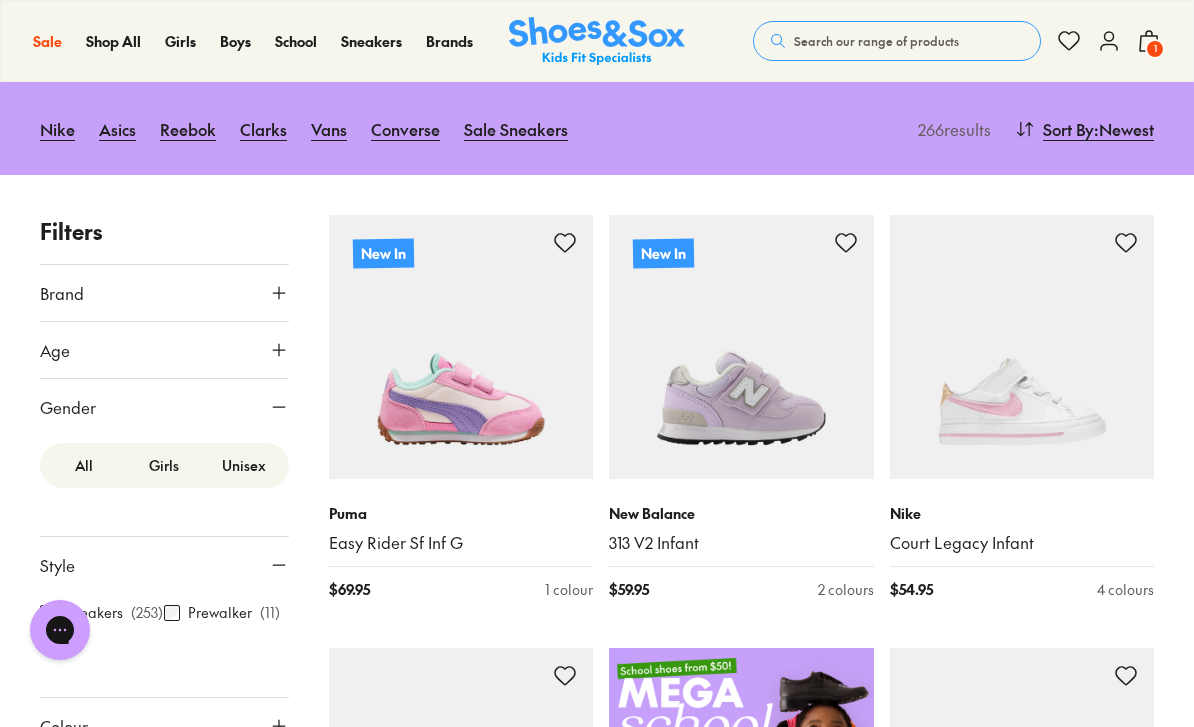 click on "Girls" at bounding box center [164, 465] 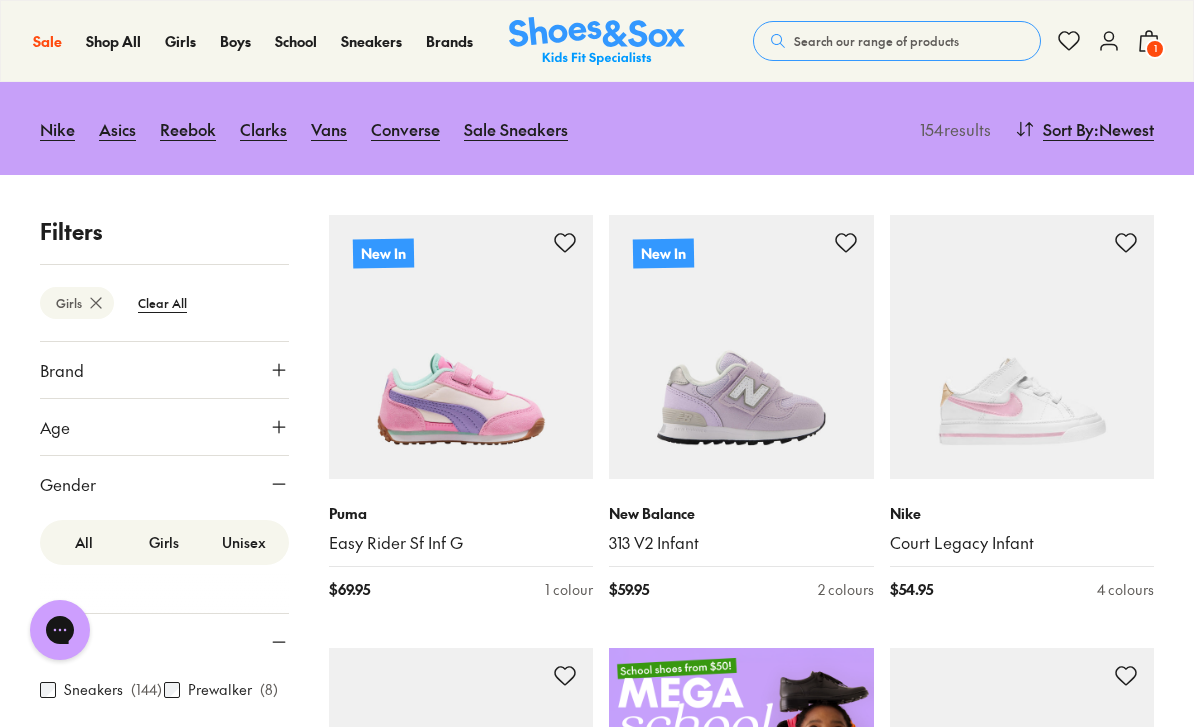 click on "Unisex" at bounding box center (244, 542) 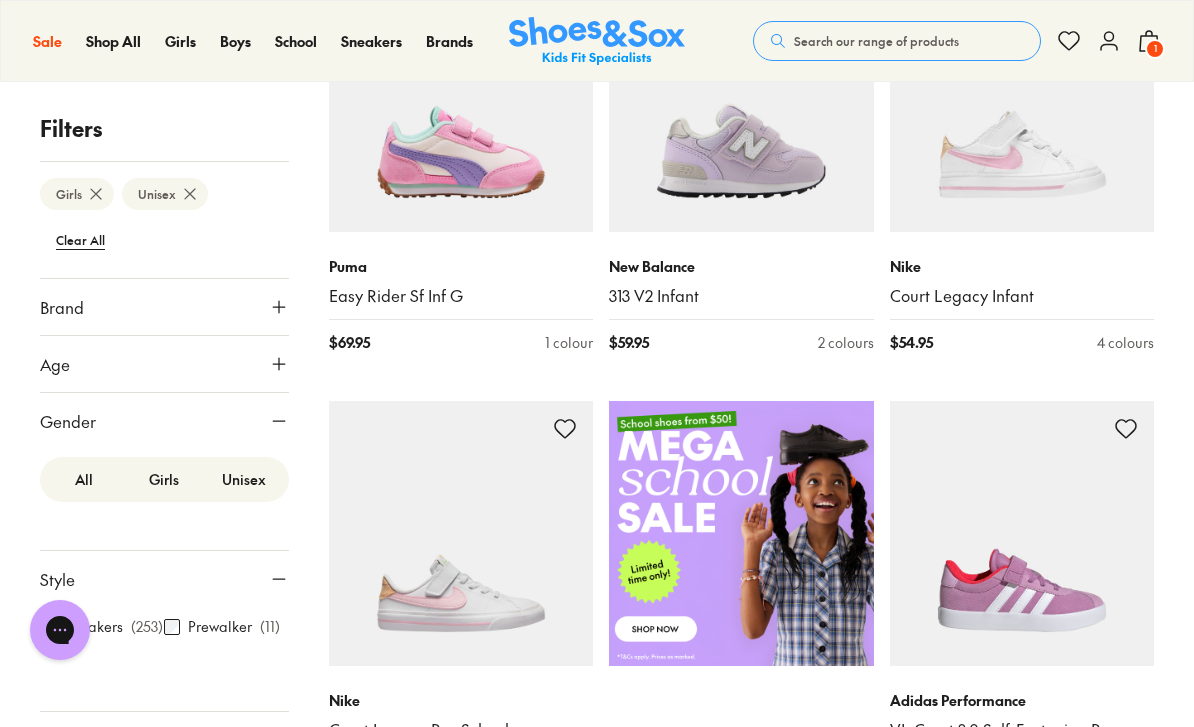 scroll, scrollTop: 479, scrollLeft: 0, axis: vertical 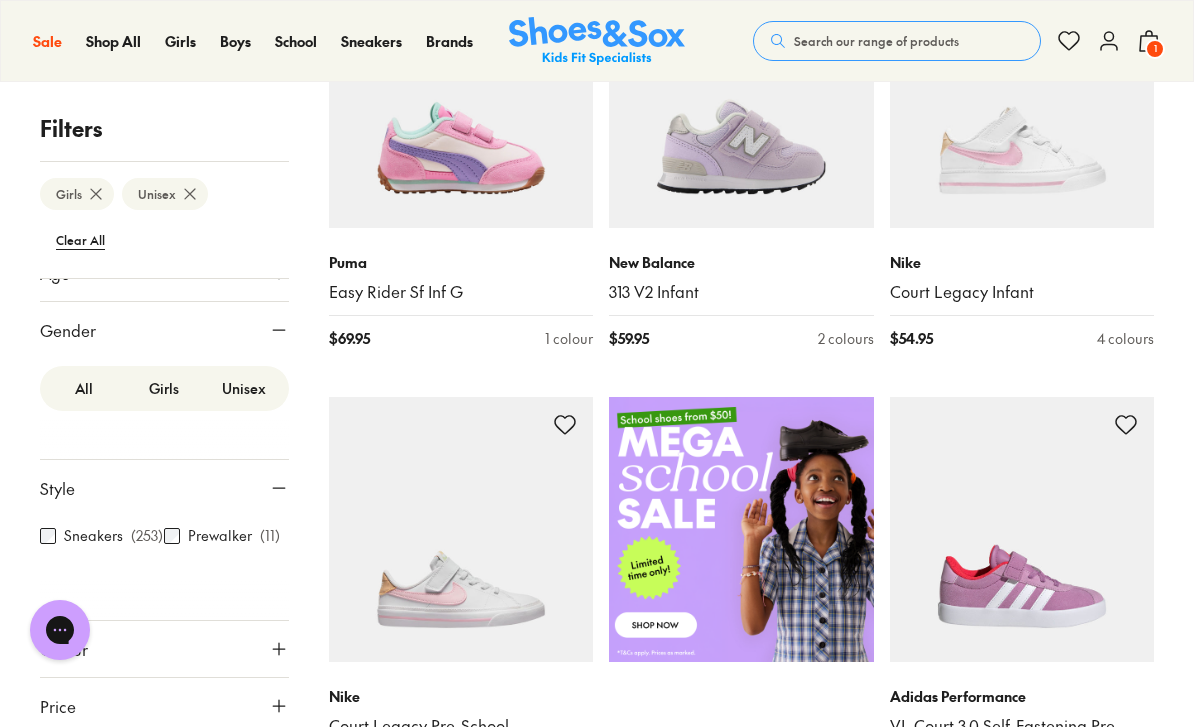click on "Size" at bounding box center [164, 763] 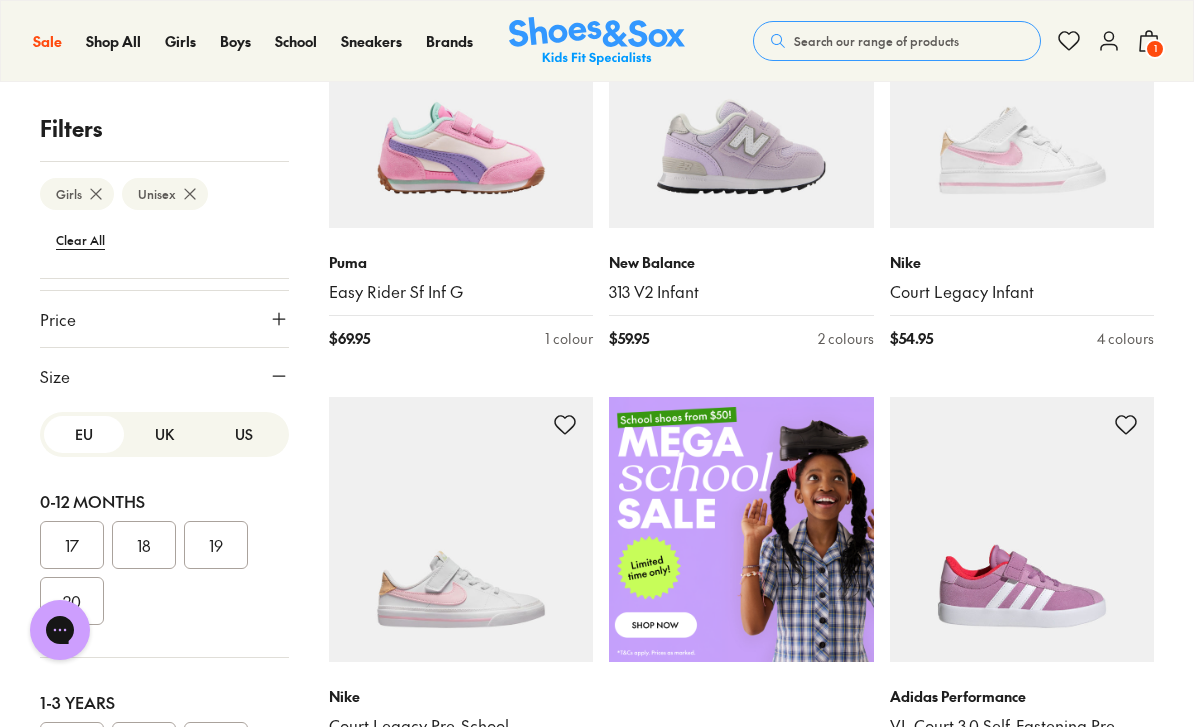 scroll, scrollTop: 475, scrollLeft: 0, axis: vertical 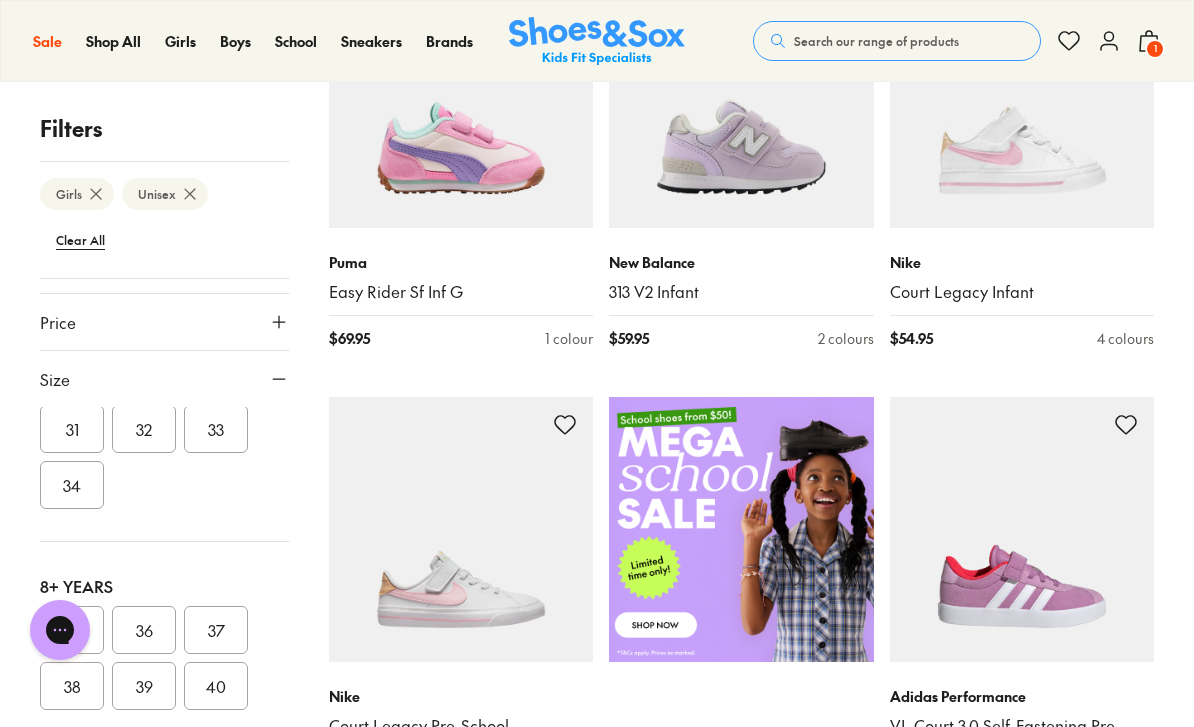 click on "35" at bounding box center [72, 630] 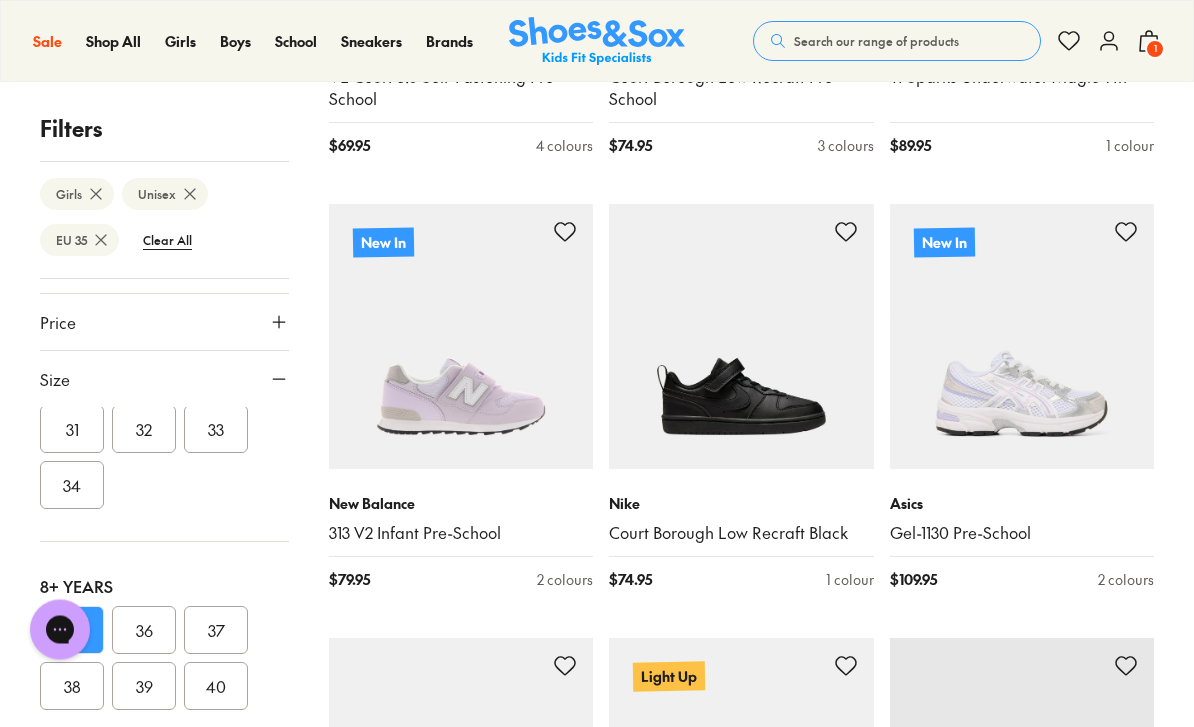 scroll, scrollTop: 2006, scrollLeft: 0, axis: vertical 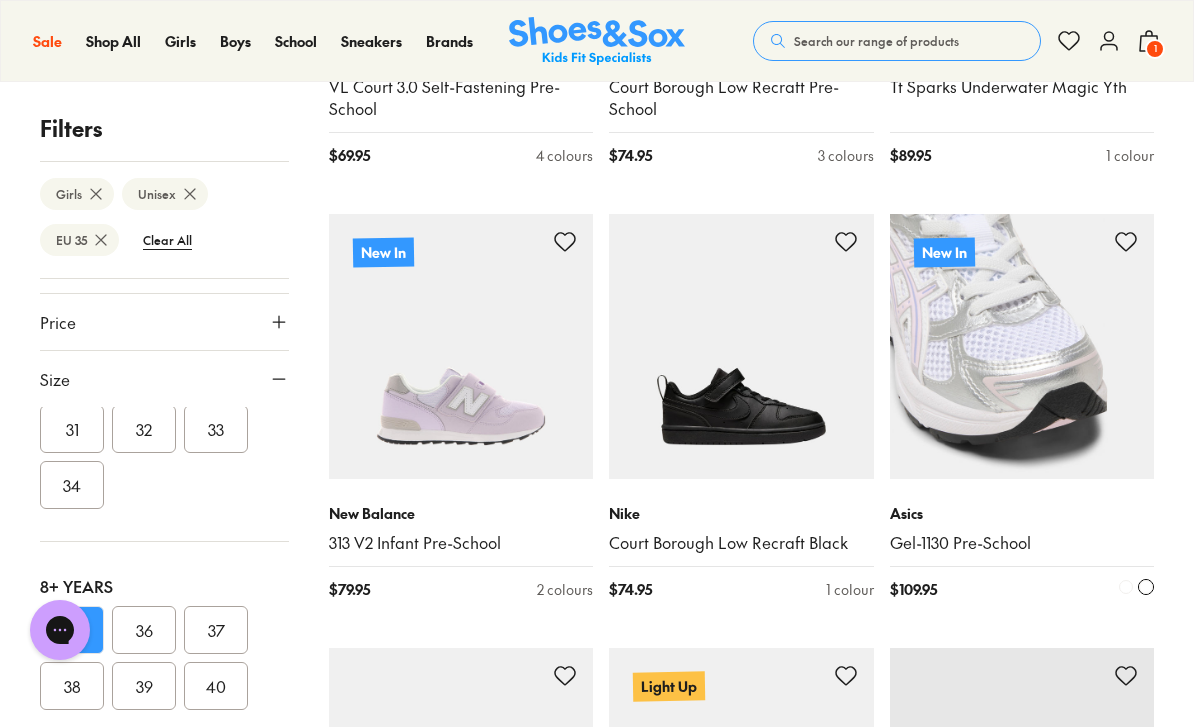click at bounding box center [1022, 346] 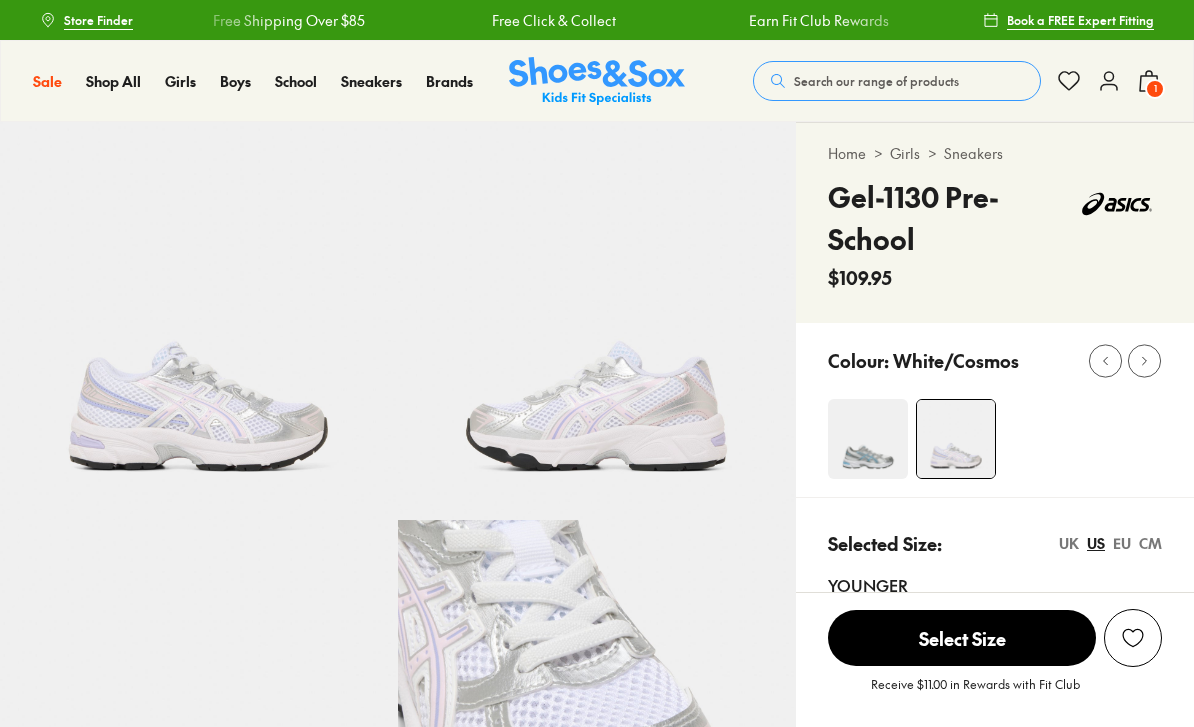 scroll, scrollTop: 0, scrollLeft: 0, axis: both 